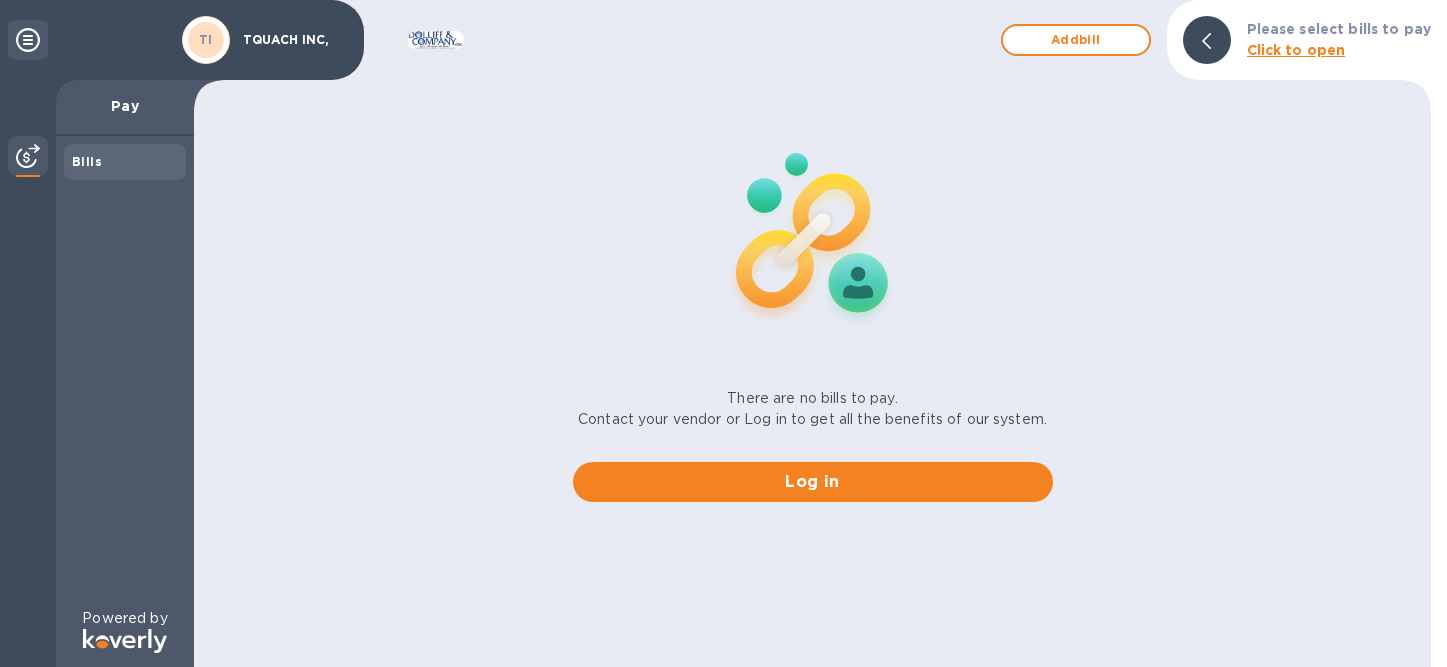scroll, scrollTop: 0, scrollLeft: 0, axis: both 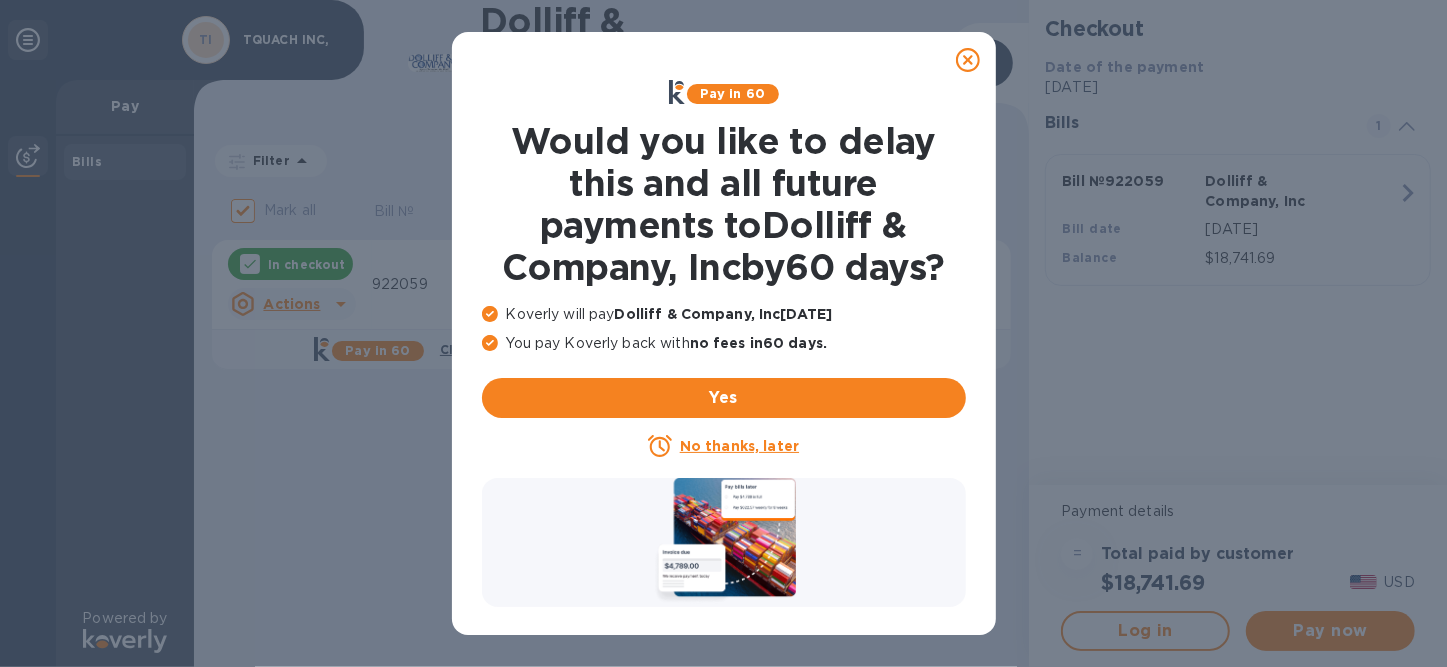 click on "No thanks, later" at bounding box center (739, 446) 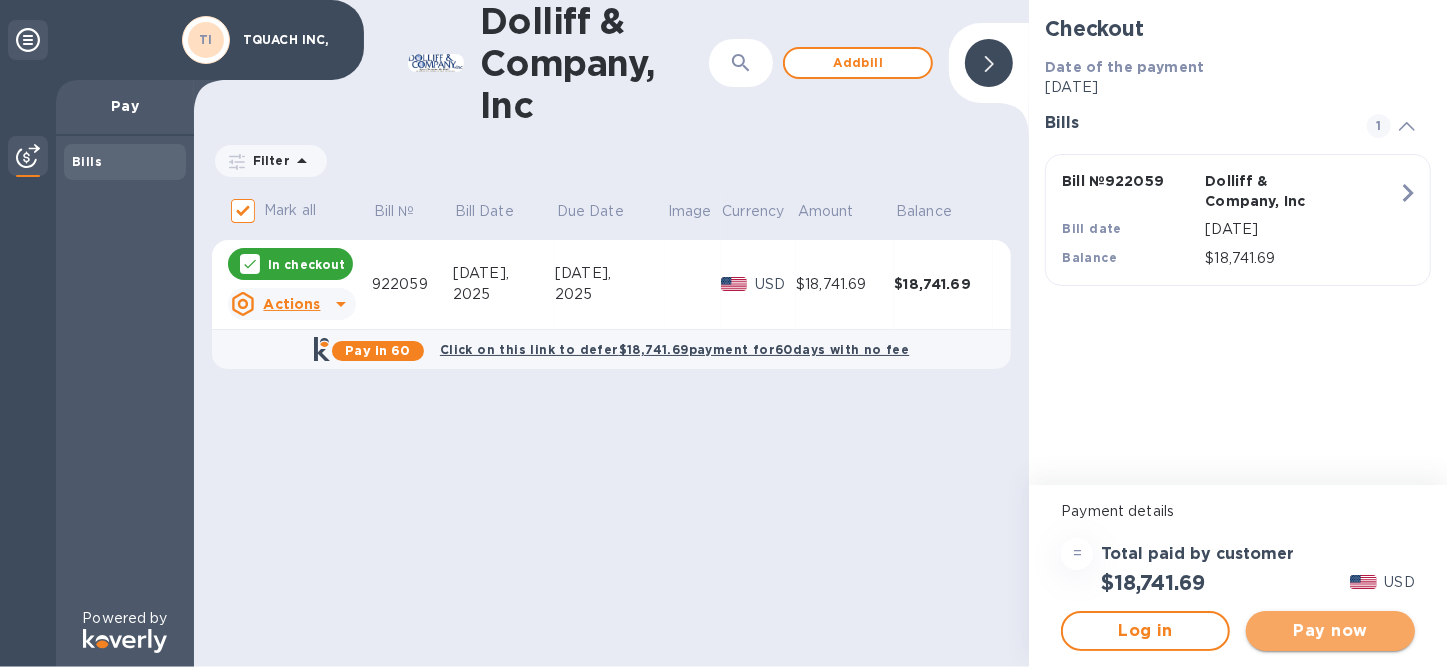 click on "Pay now" at bounding box center [1330, 631] 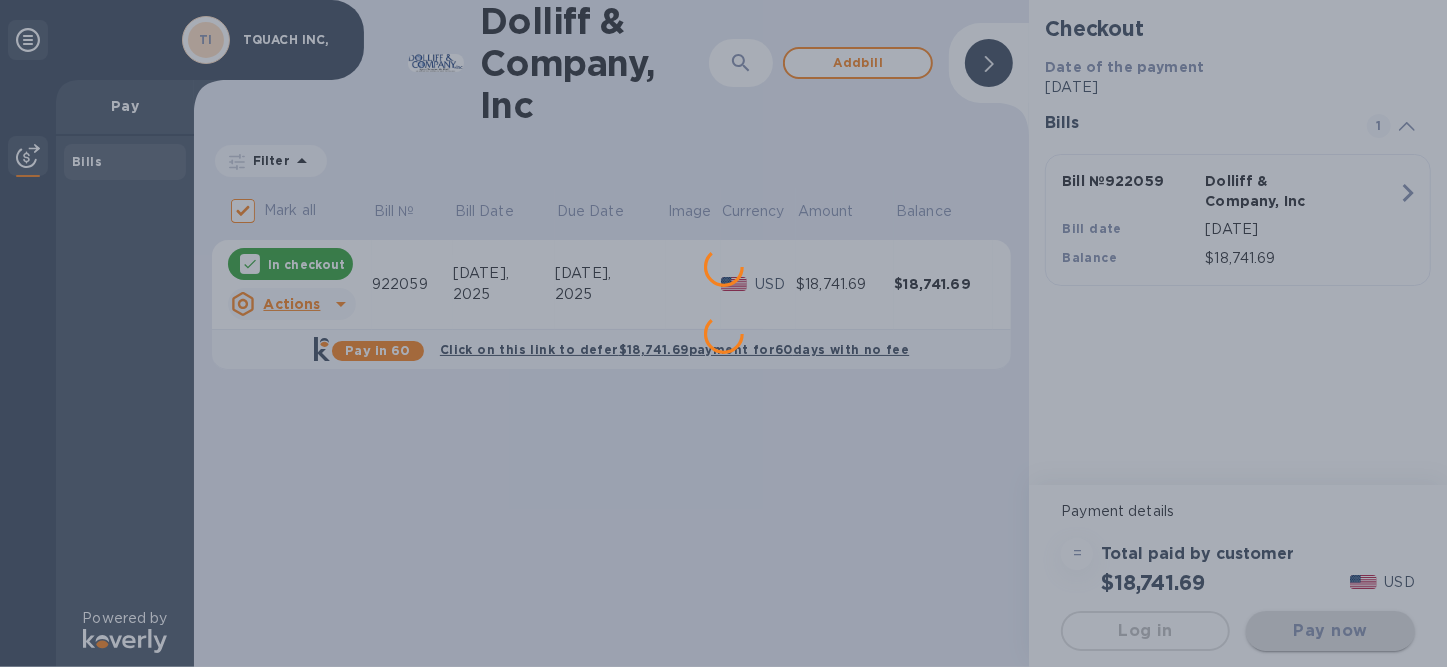 scroll, scrollTop: 0, scrollLeft: 0, axis: both 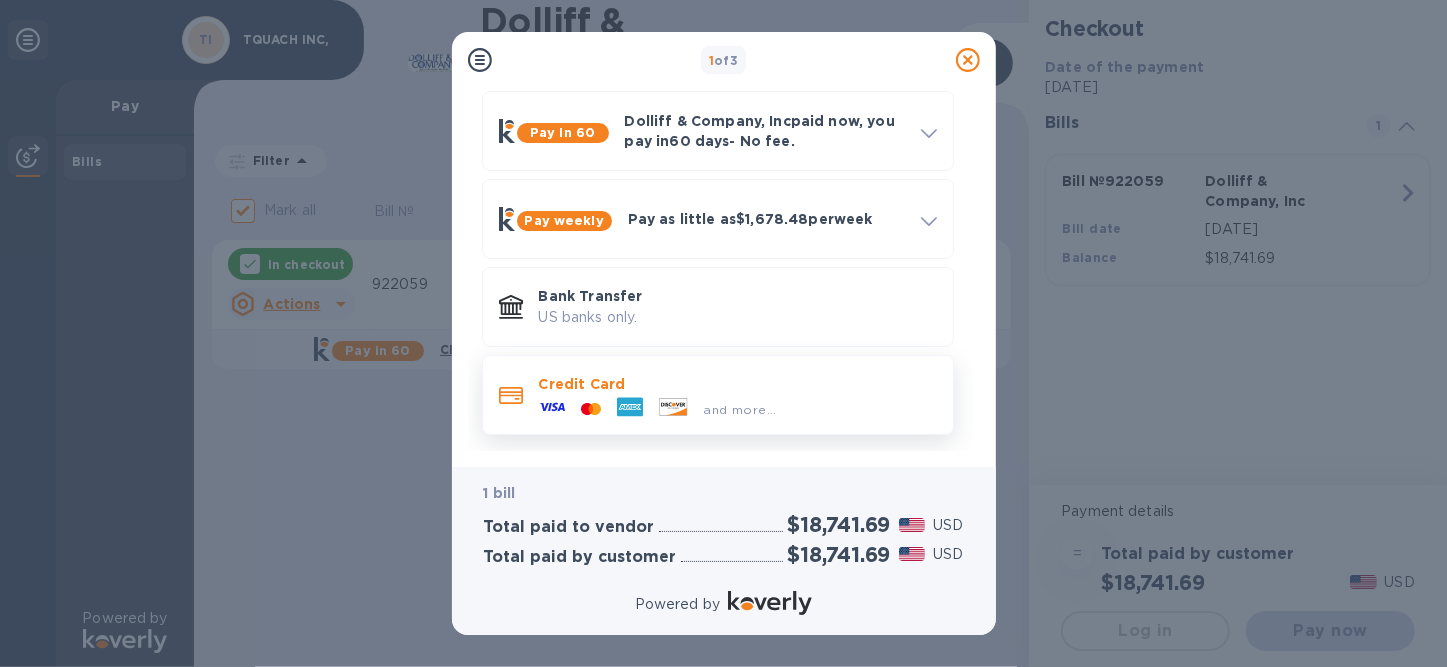 click on "Credit Card" at bounding box center (738, 384) 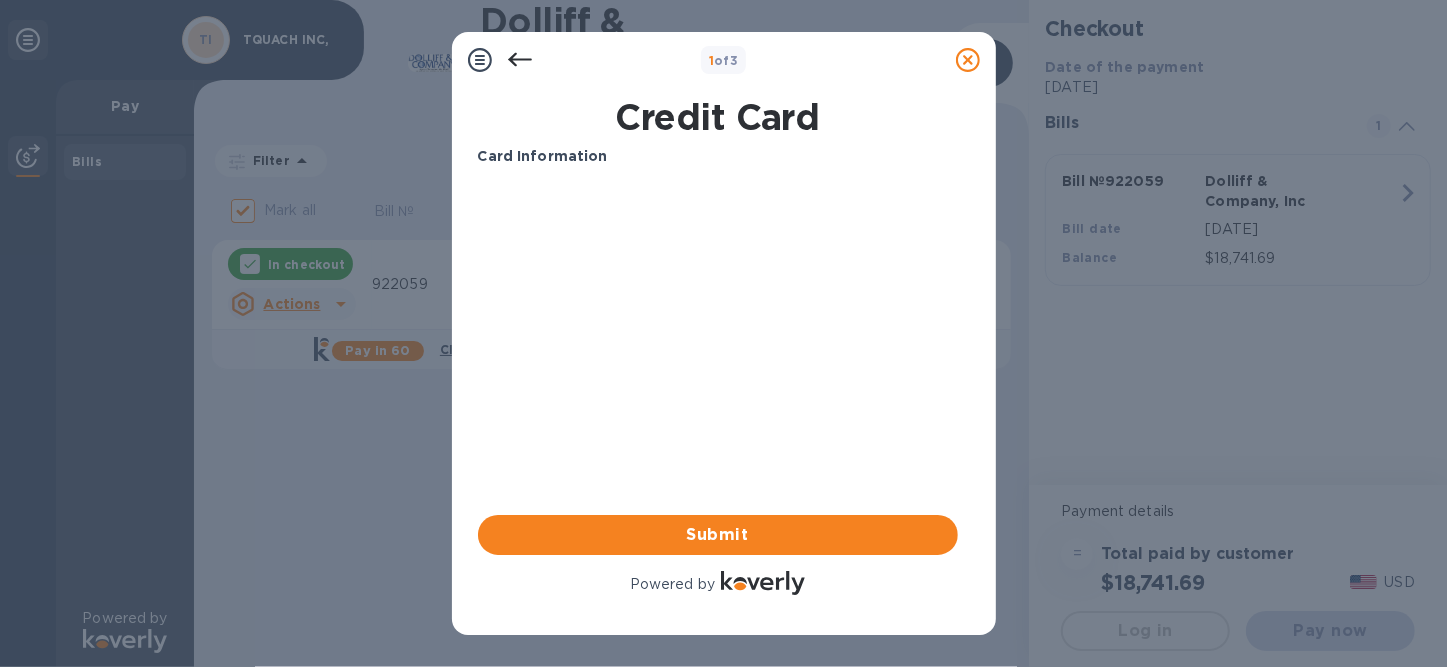 scroll, scrollTop: 0, scrollLeft: 0, axis: both 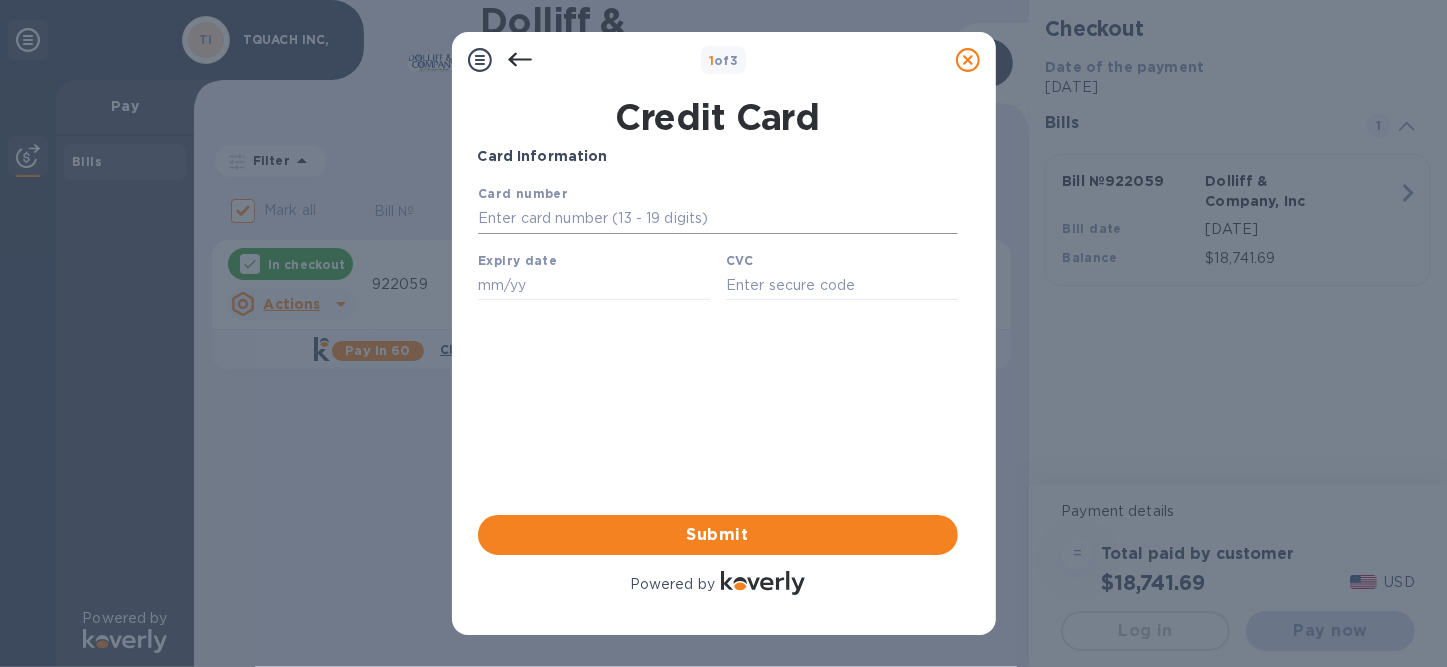 click at bounding box center (717, 218) 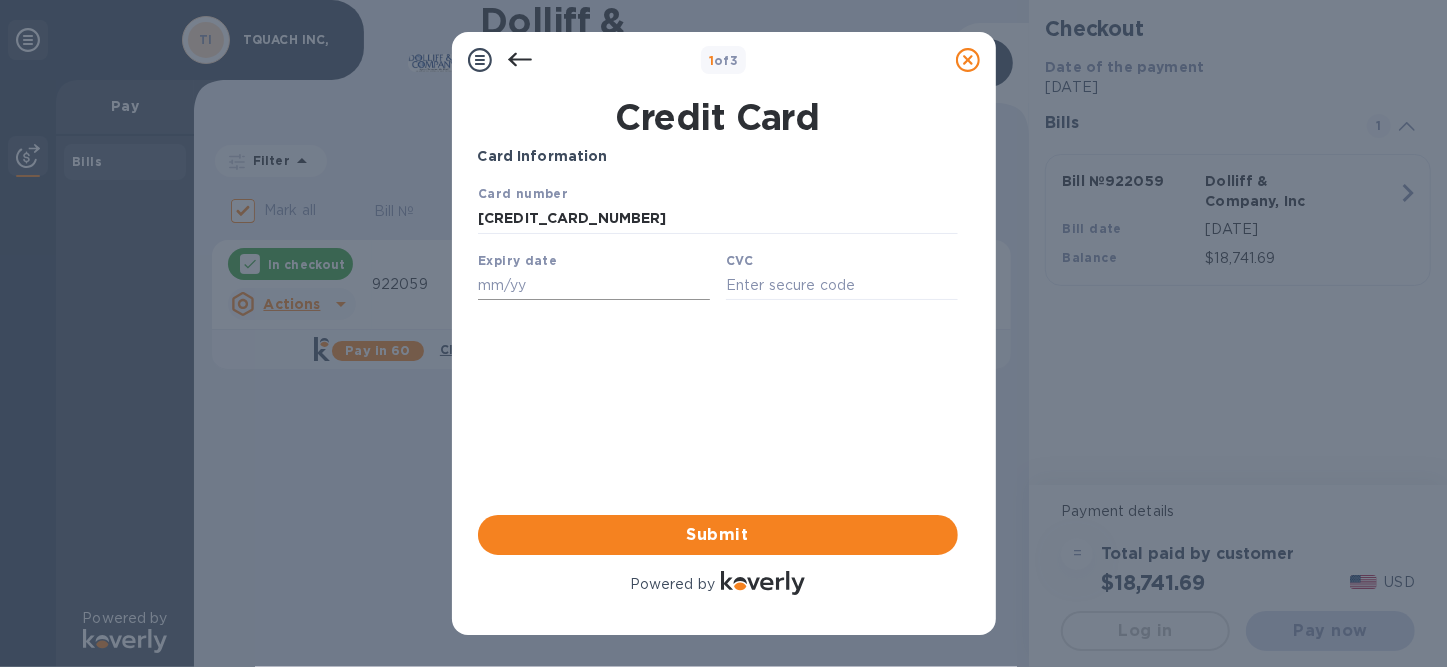 type on "[CREDIT_CARD_NUMBER]" 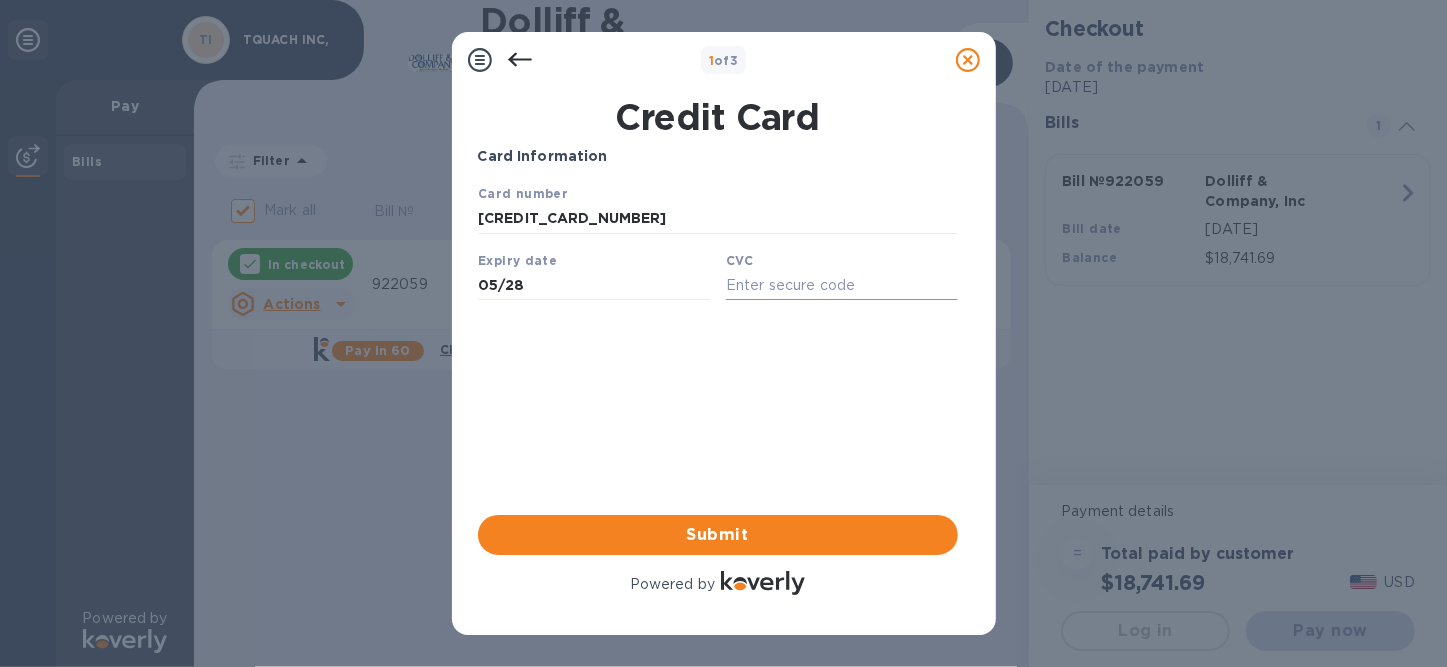 type on "05/28" 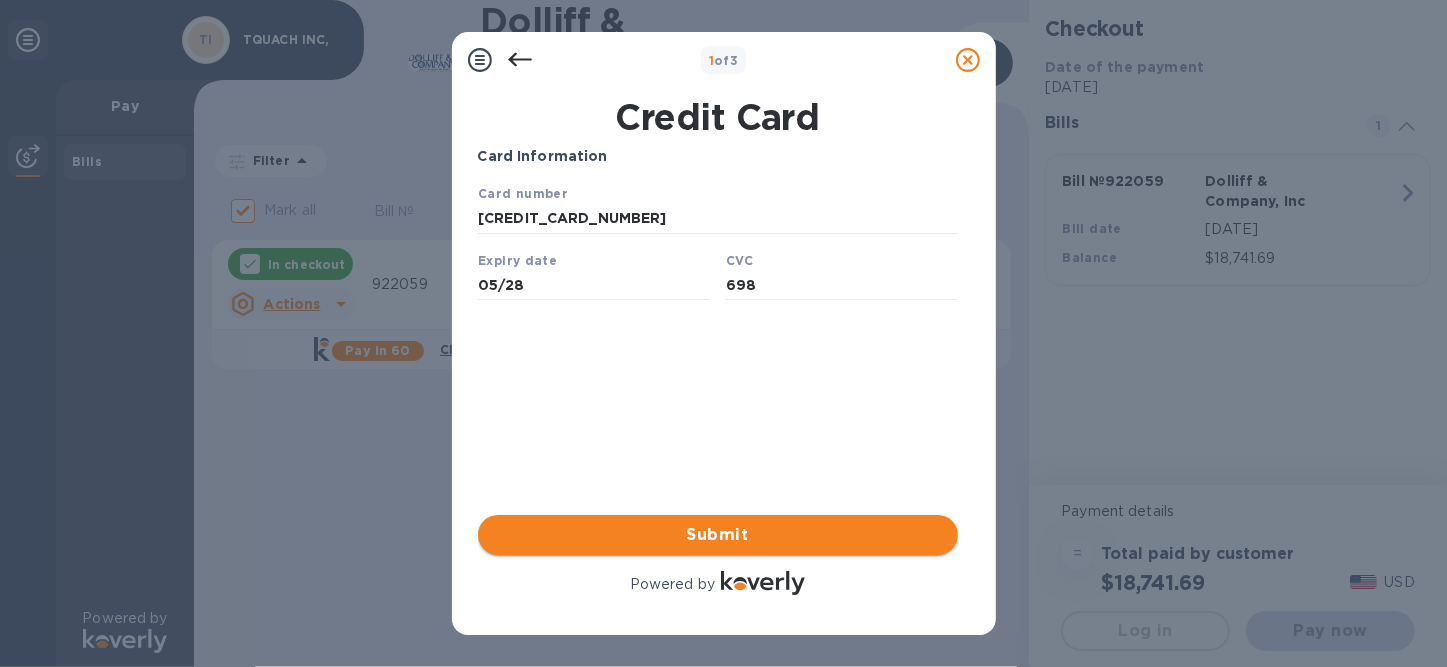 type on "698" 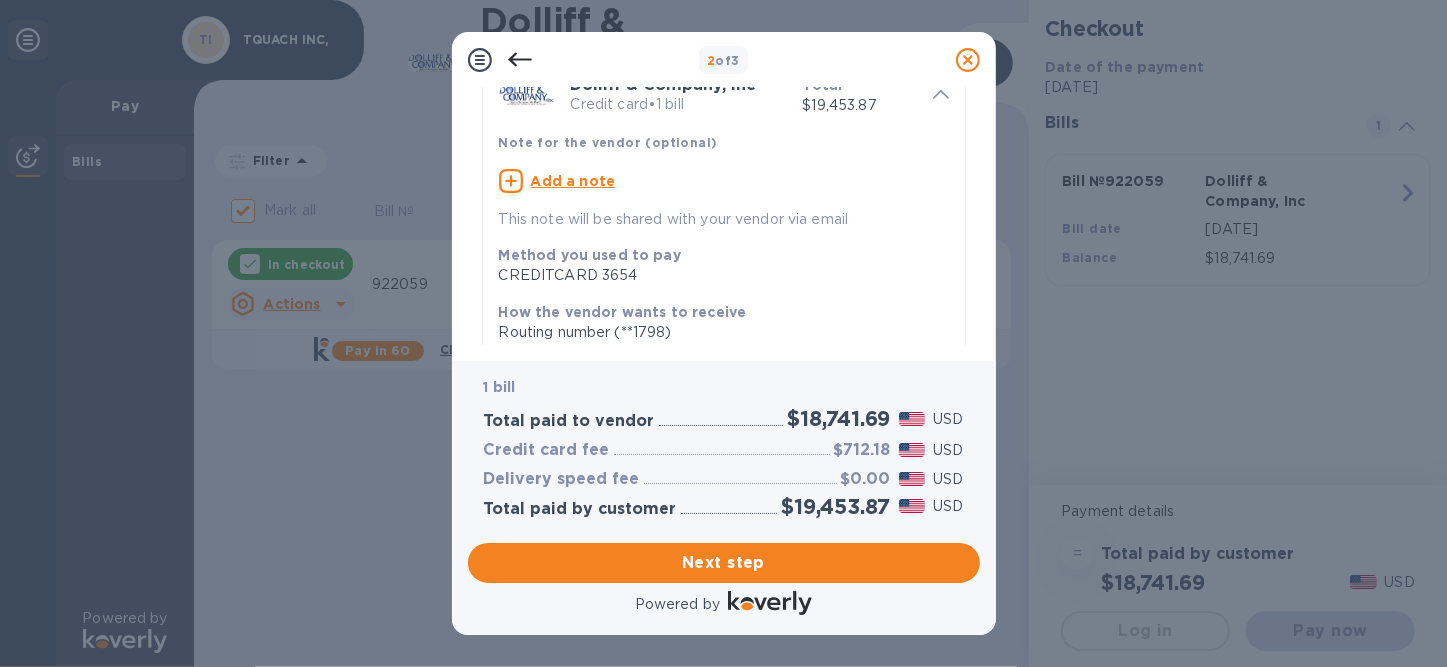 scroll, scrollTop: 200, scrollLeft: 0, axis: vertical 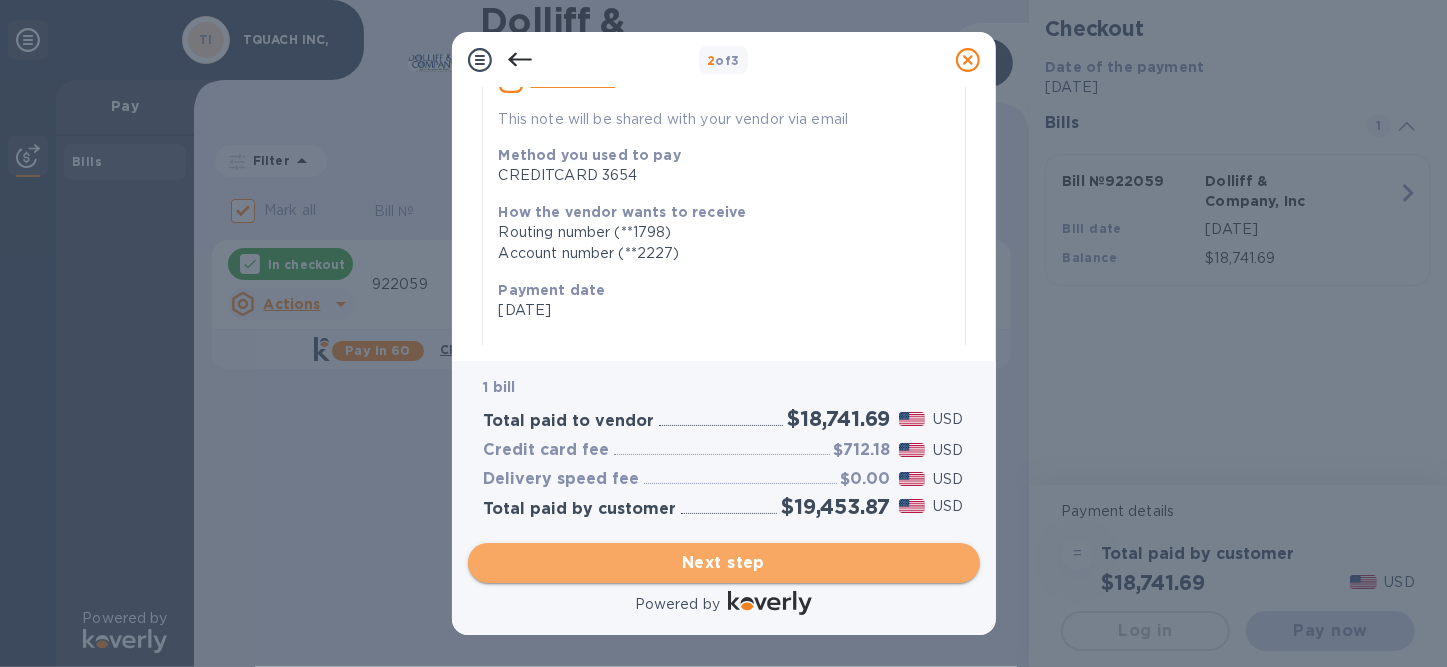 click on "Next step" at bounding box center [724, 563] 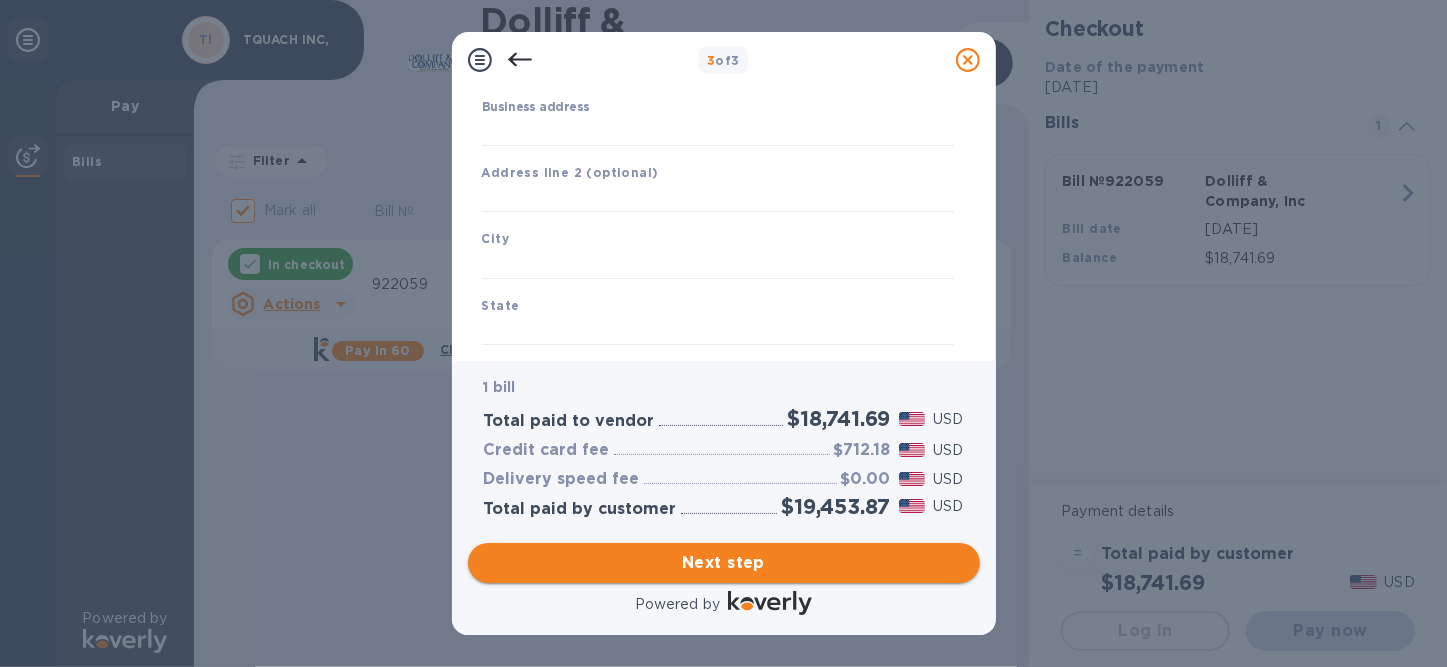 type on "[GEOGRAPHIC_DATA]" 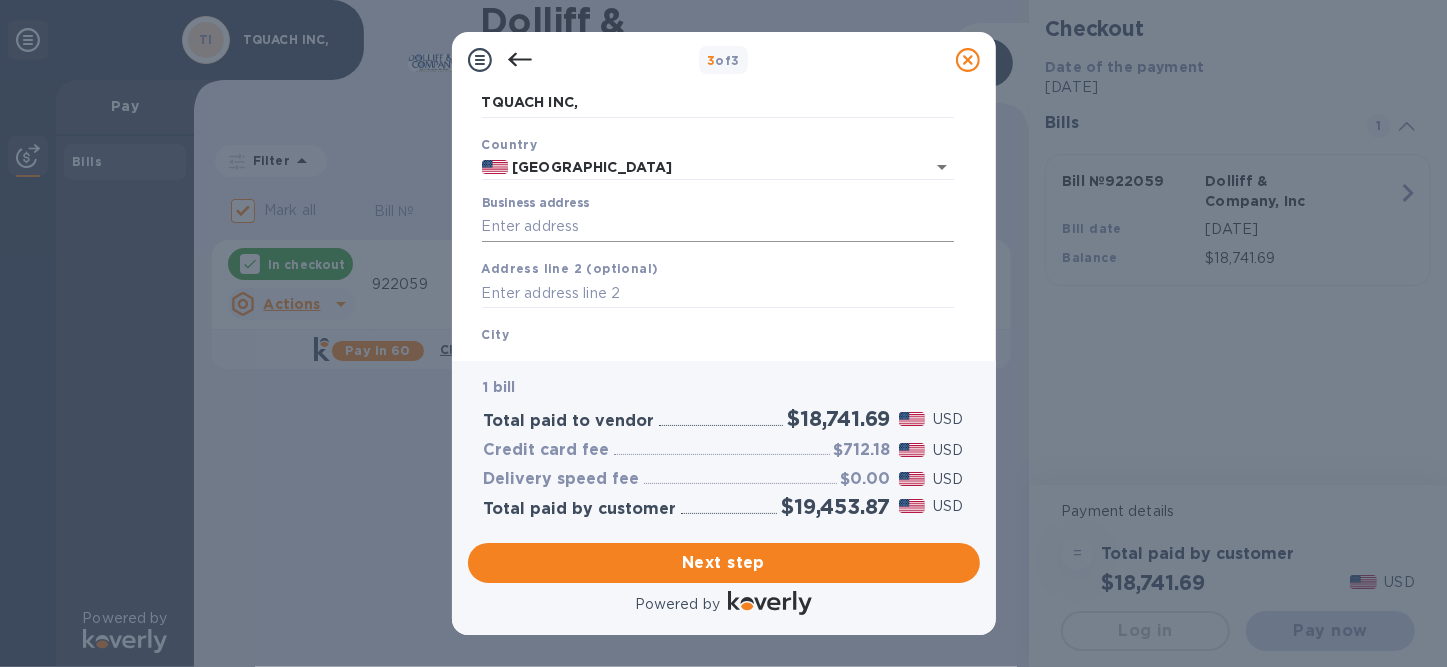 scroll, scrollTop: 200, scrollLeft: 0, axis: vertical 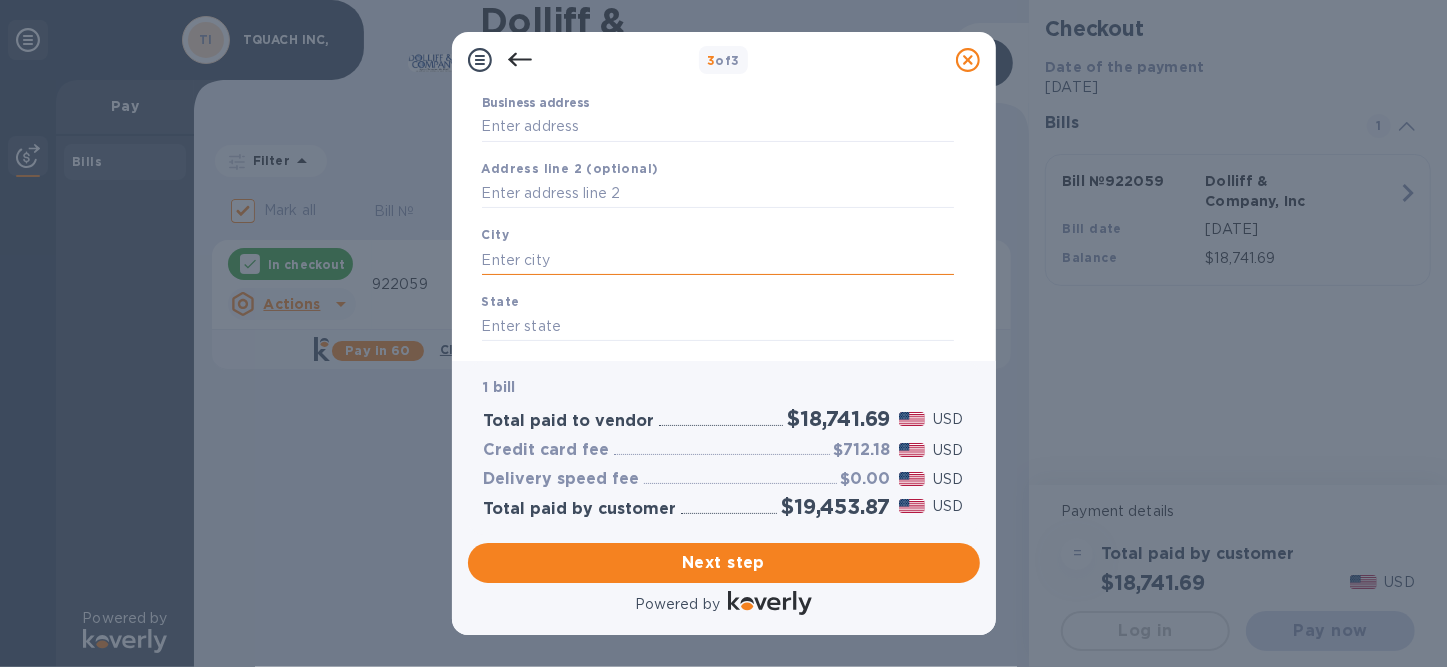 click at bounding box center (718, 260) 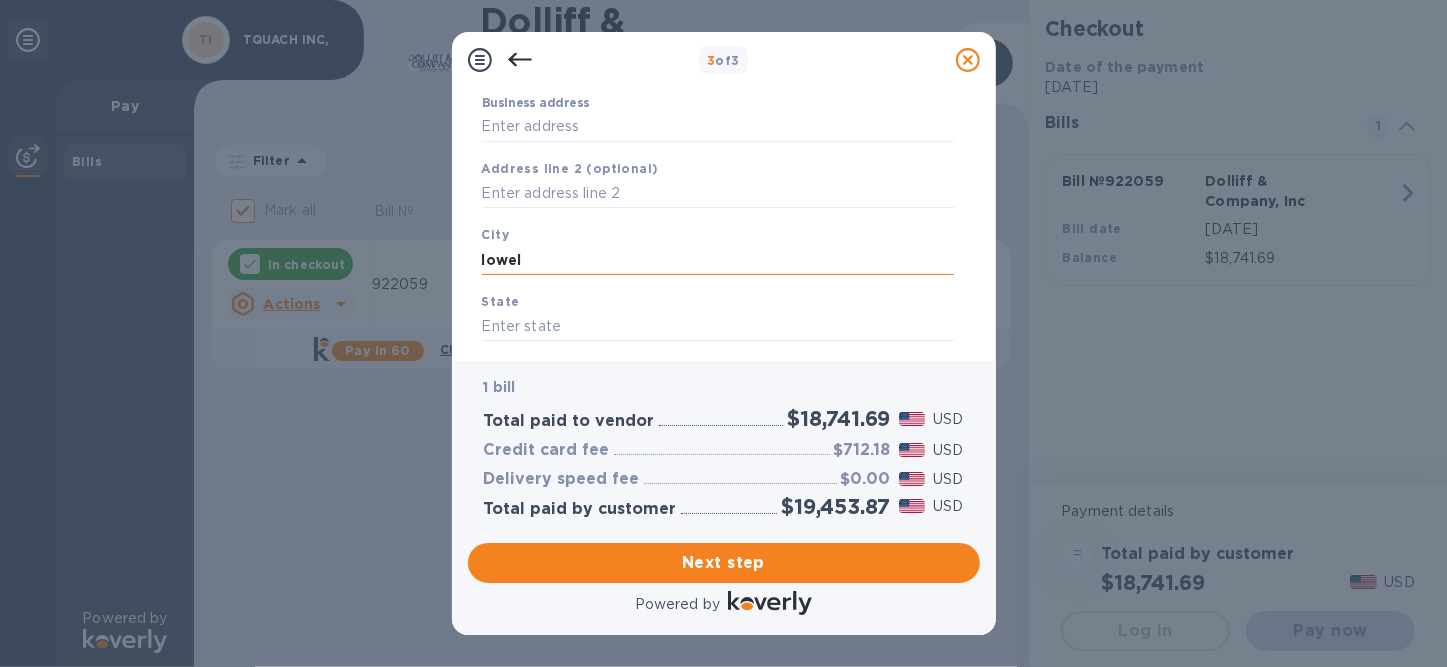 type on "[PERSON_NAME]" 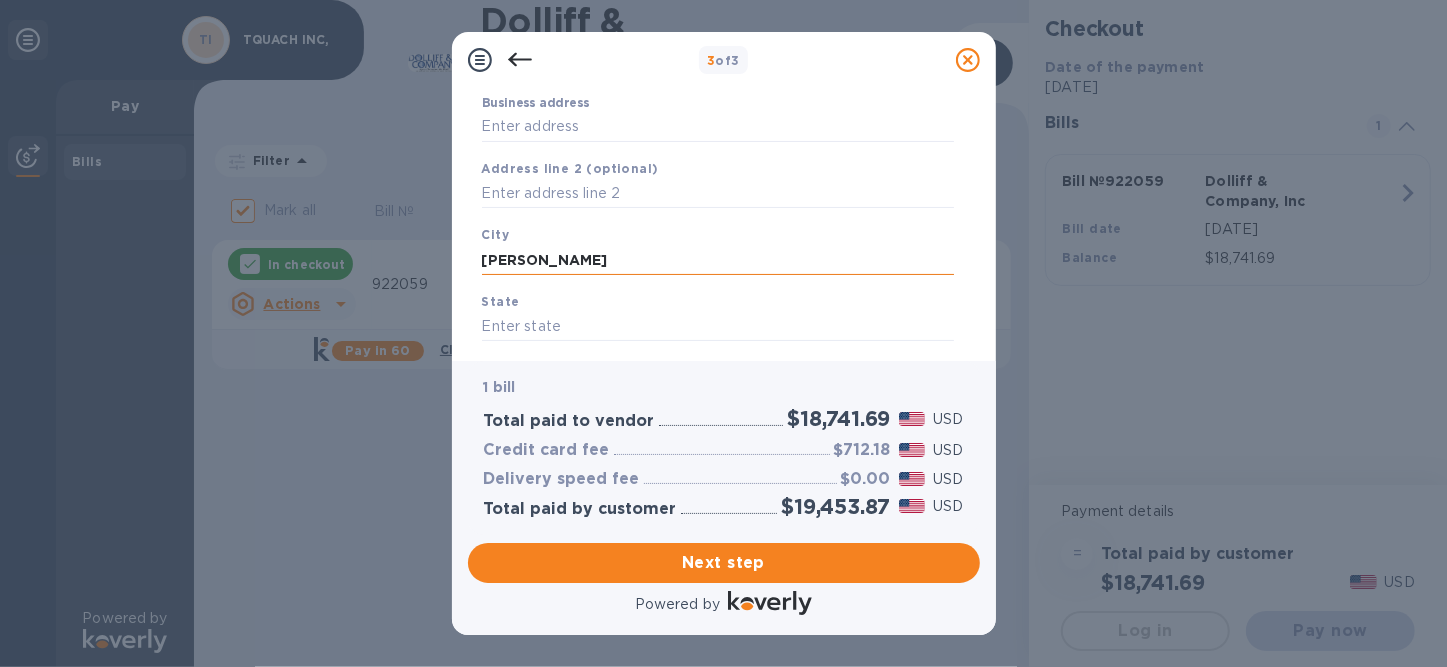 type on "[STREET_ADDRESS]" 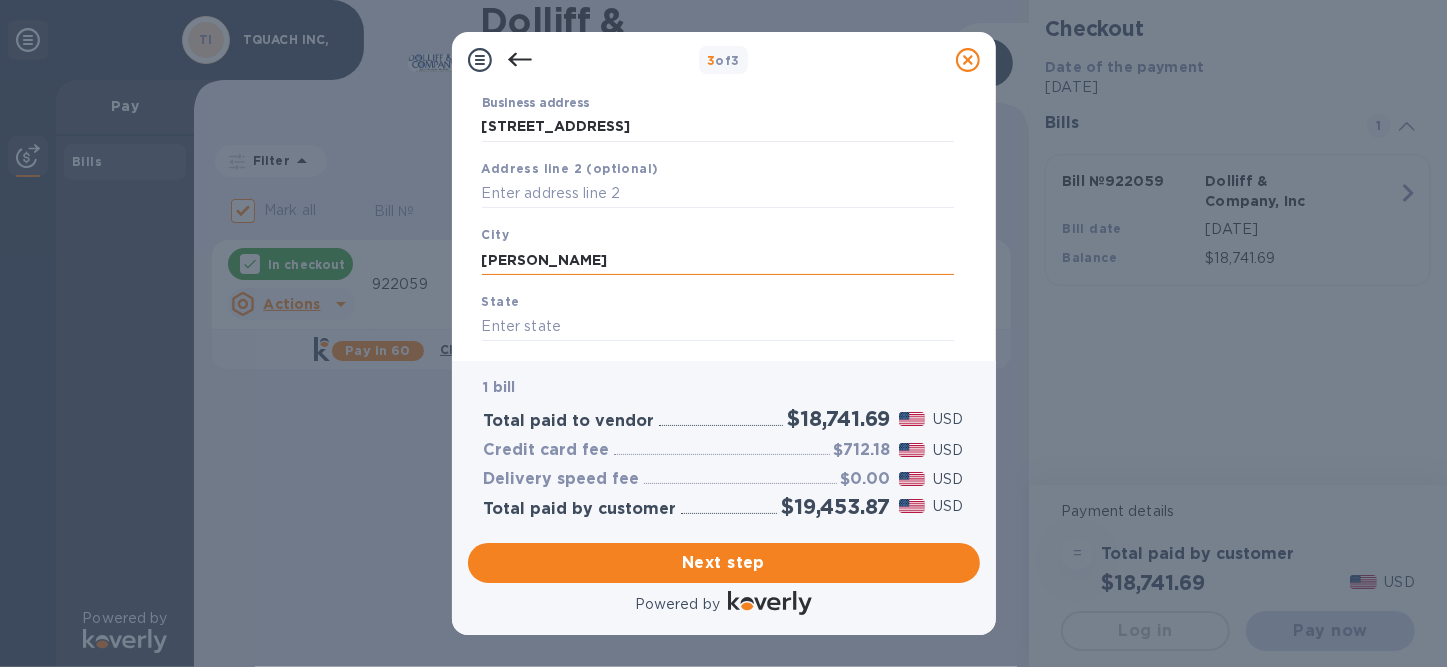 type on "ma" 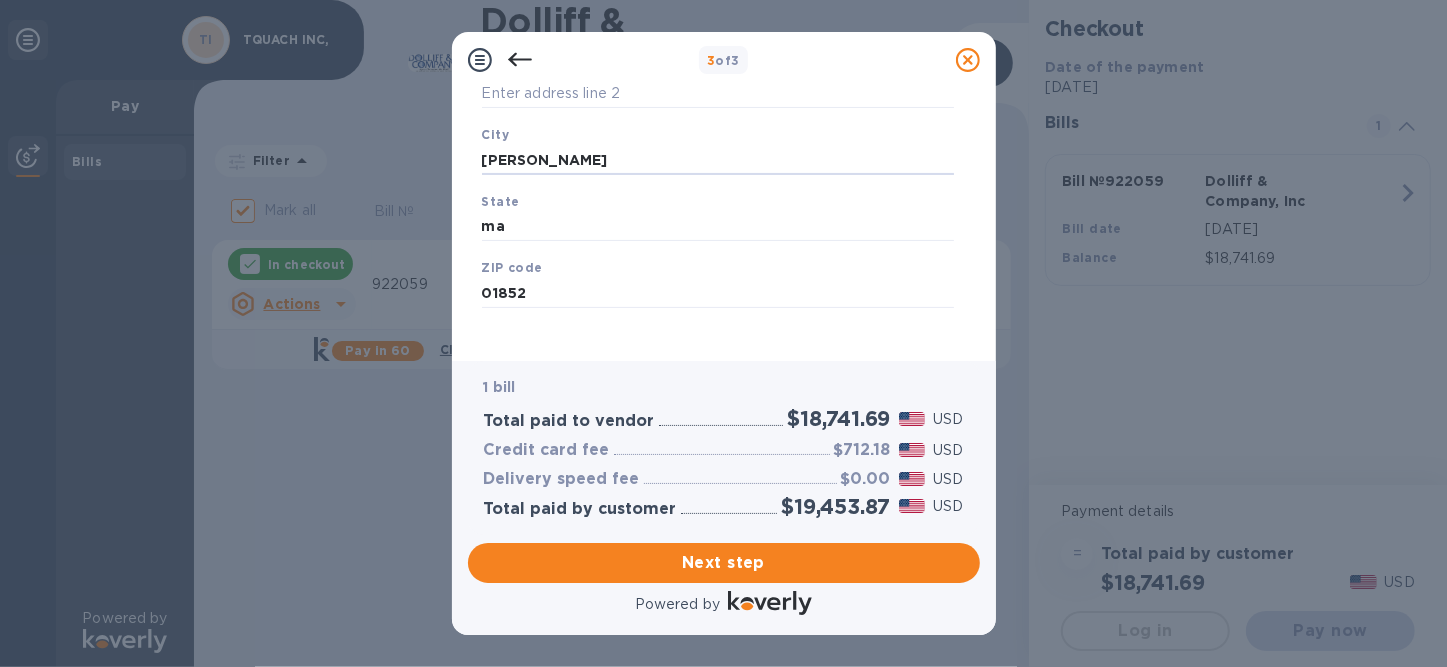 scroll, scrollTop: 339, scrollLeft: 0, axis: vertical 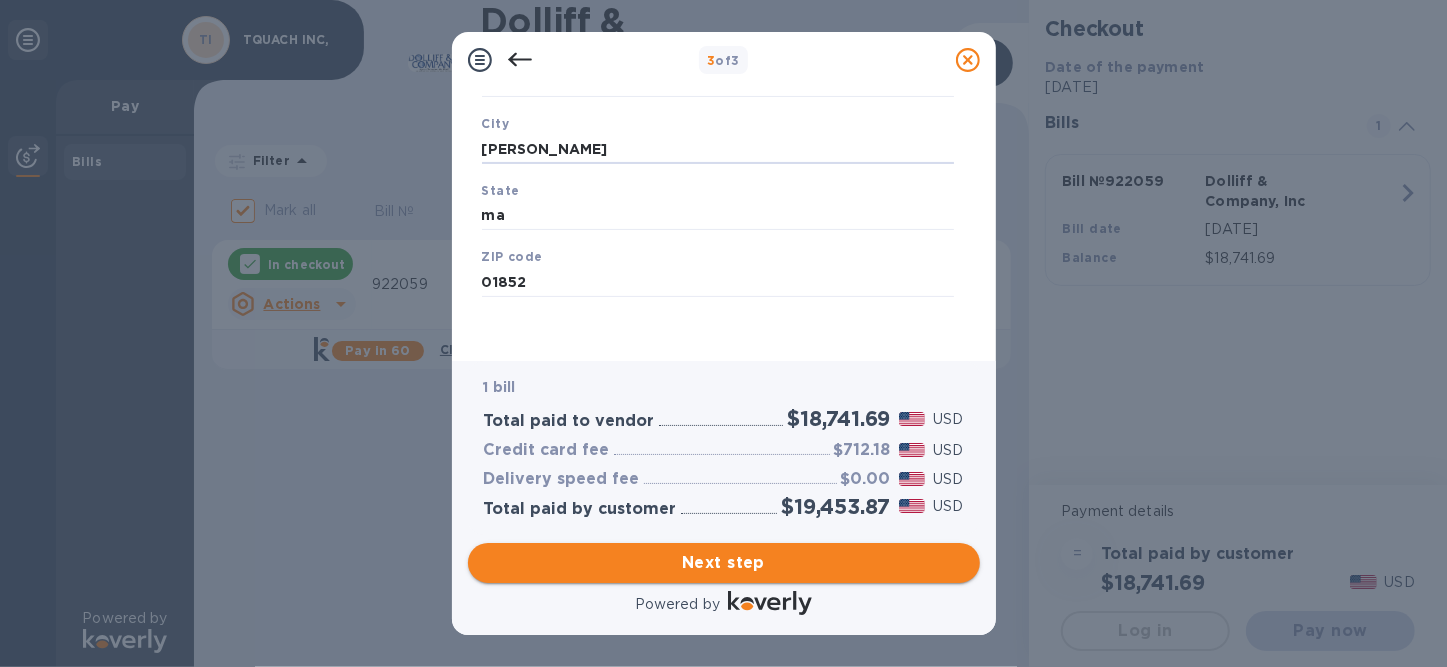 type on "[PERSON_NAME]" 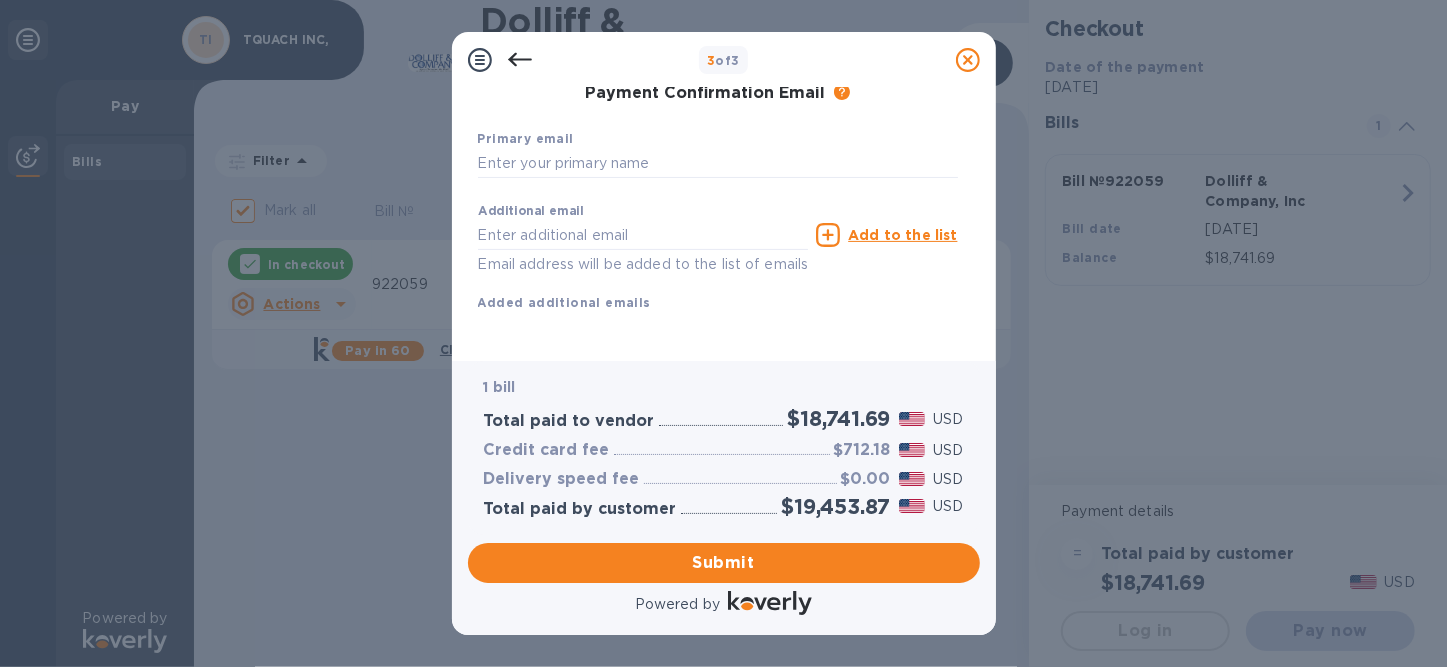 scroll, scrollTop: 0, scrollLeft: 0, axis: both 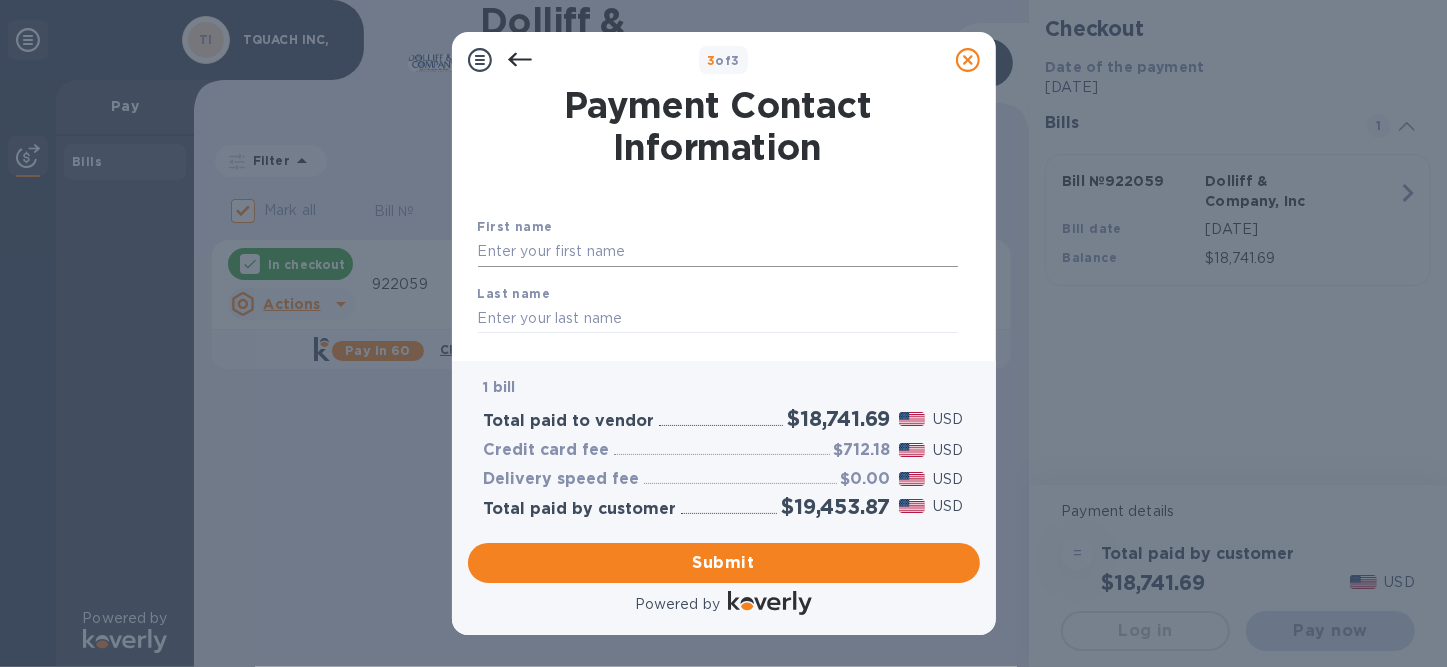 click at bounding box center (718, 252) 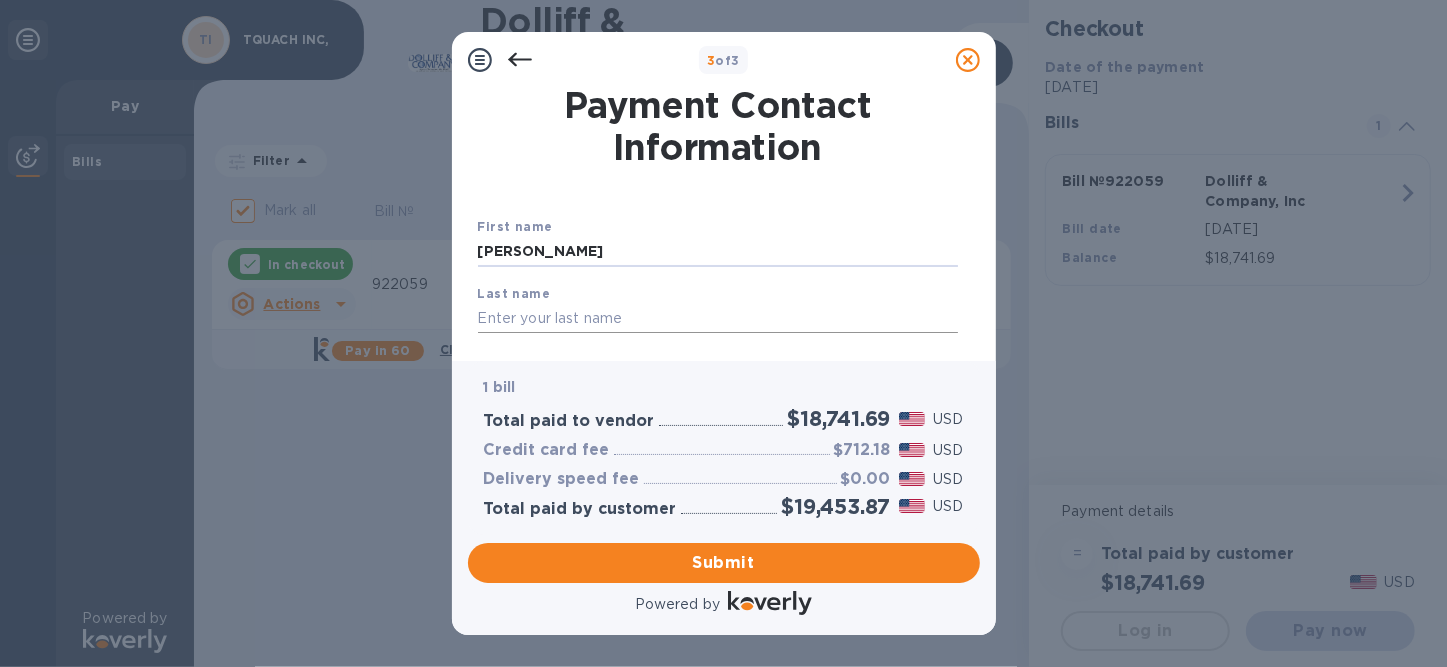 type on "[PERSON_NAME]" 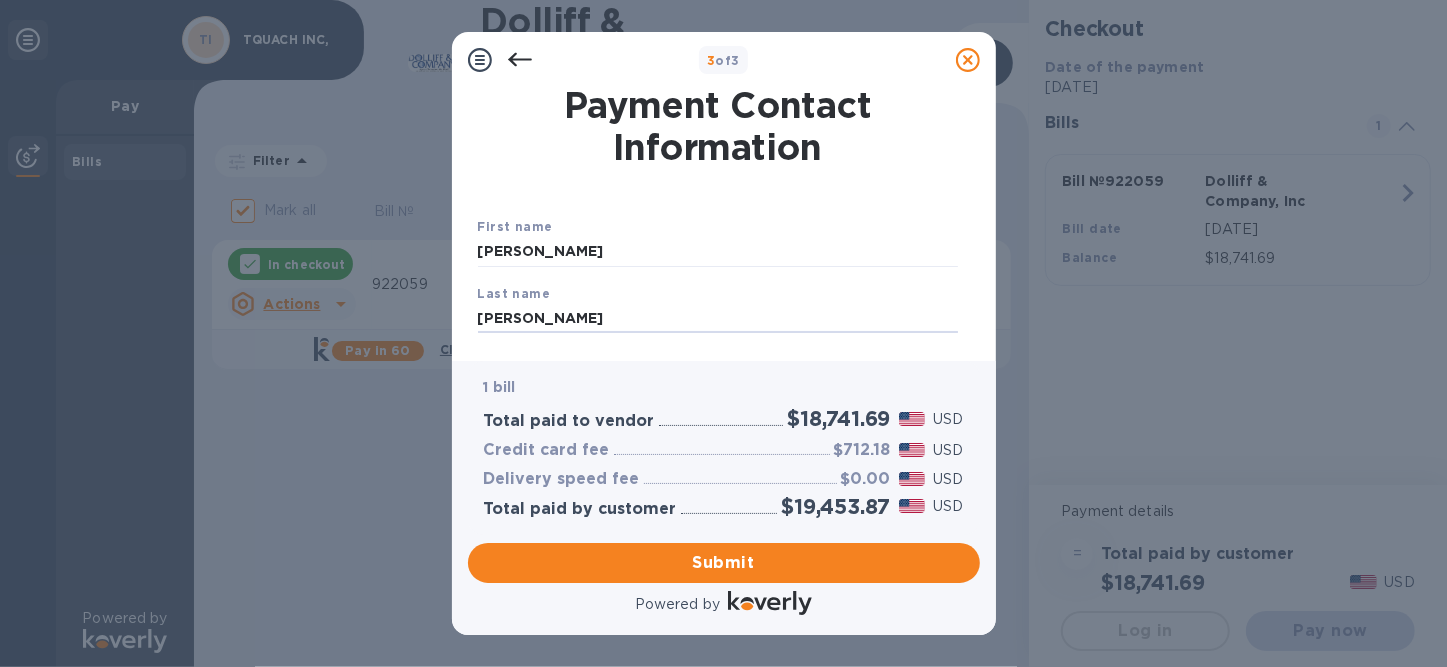 type on "[PERSON_NAME]" 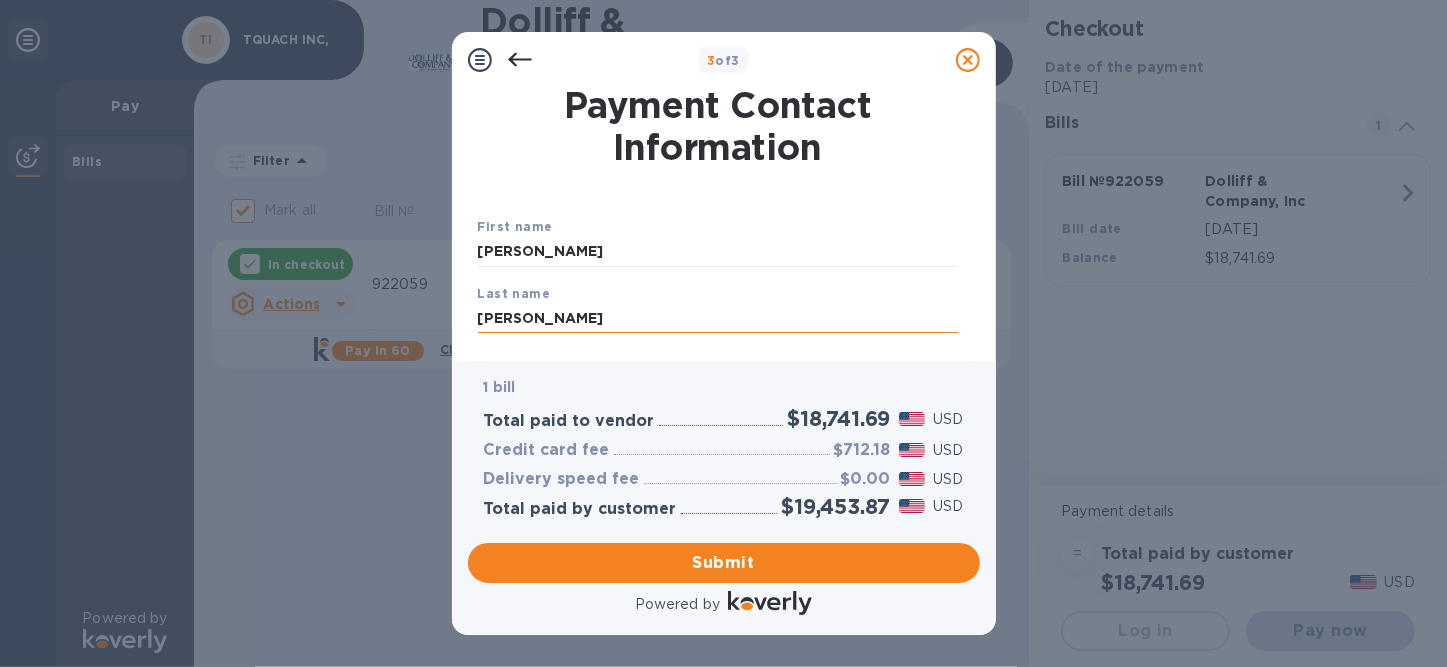 click on "Last name [PERSON_NAME]" at bounding box center (718, 308) 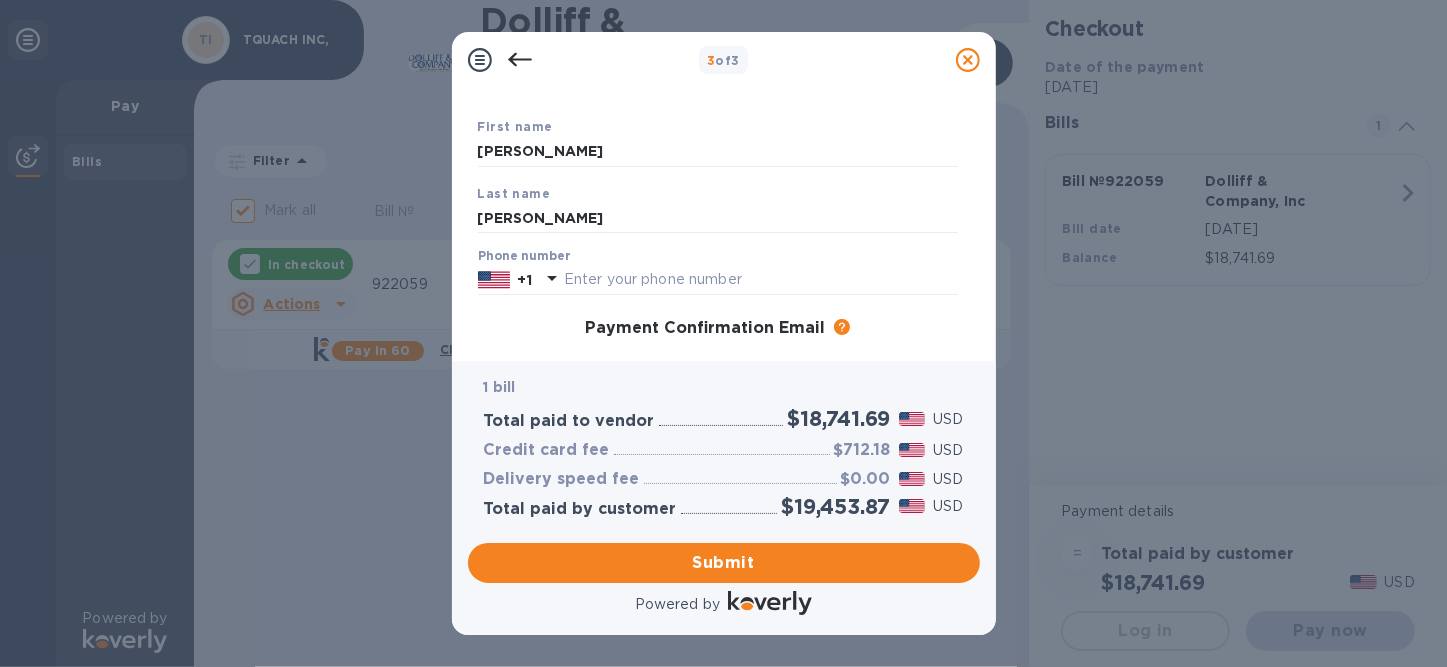 scroll, scrollTop: 200, scrollLeft: 0, axis: vertical 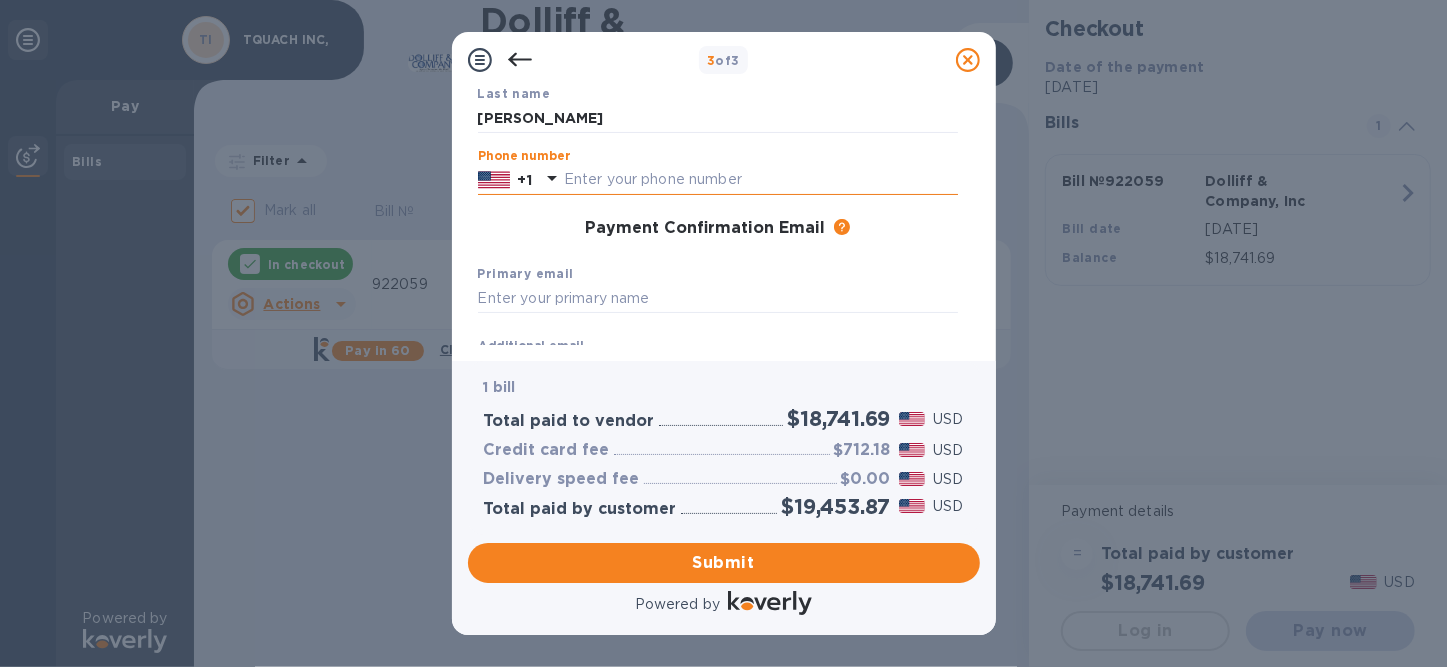 click at bounding box center [761, 180] 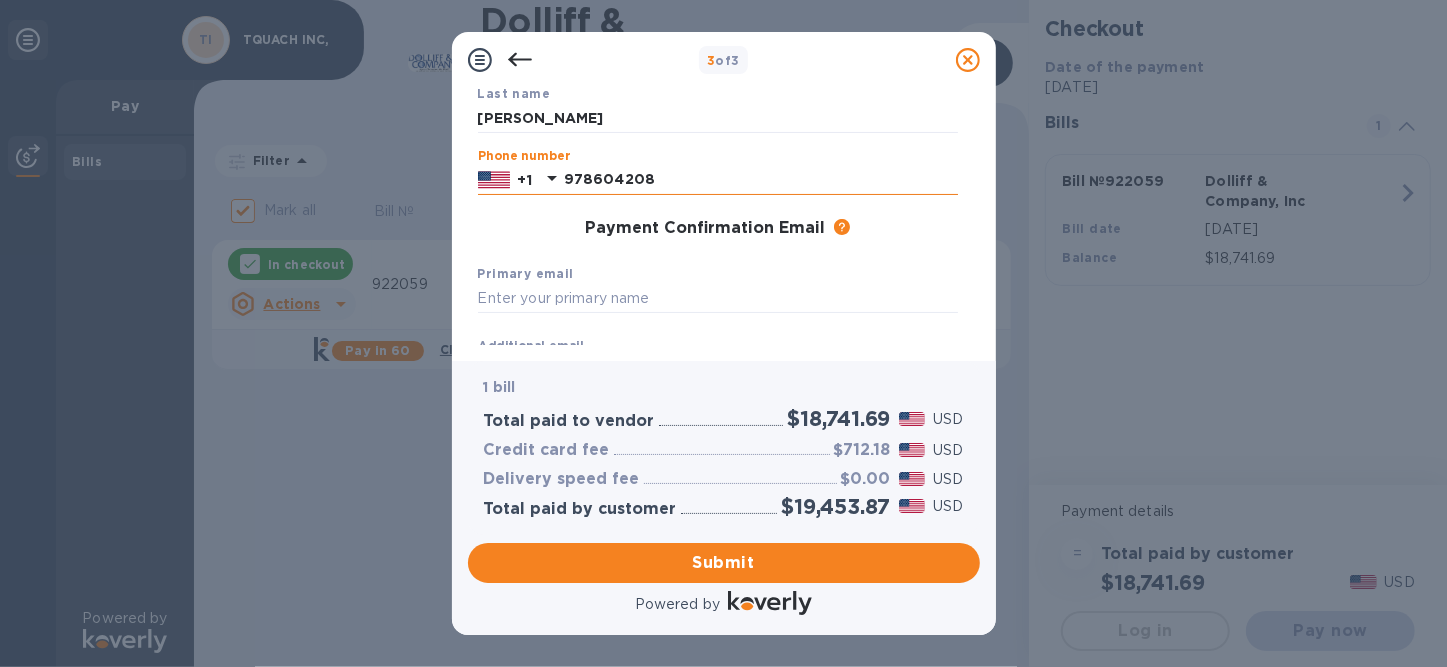 type on "9786042088" 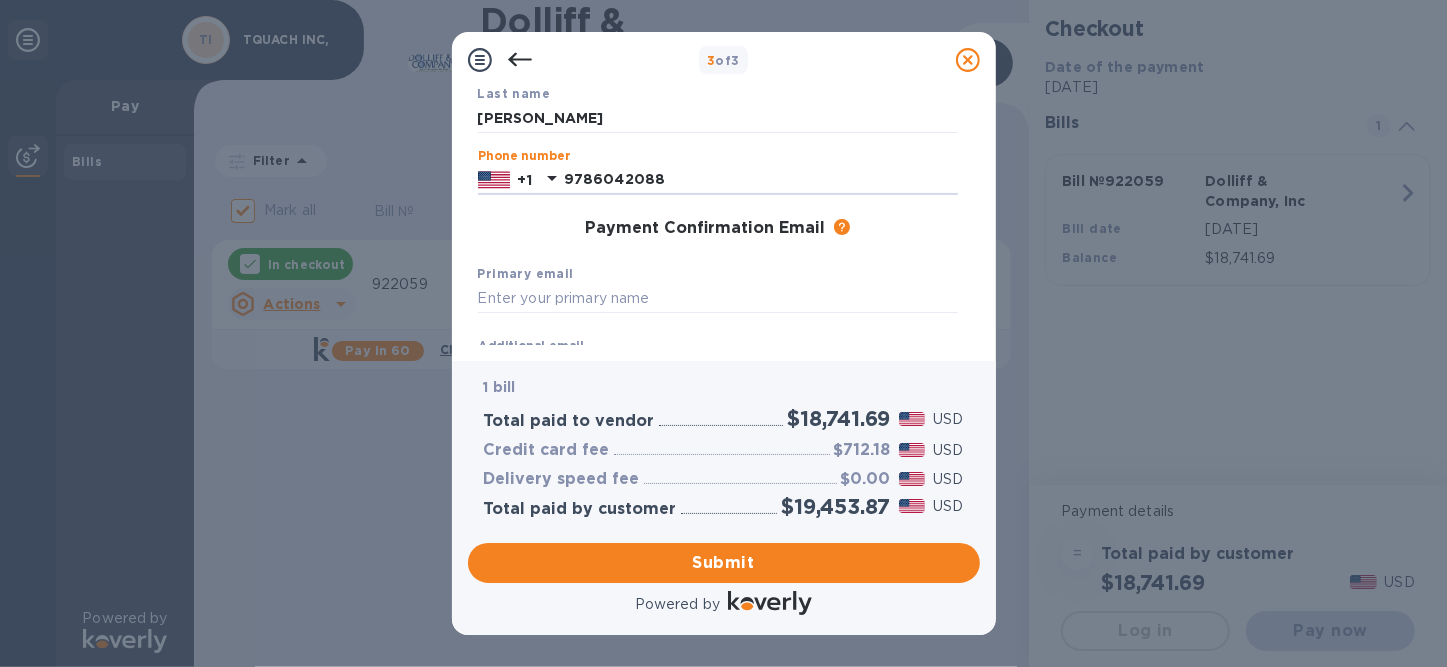type on "[EMAIL_ADDRESS][DOMAIN_NAME]" 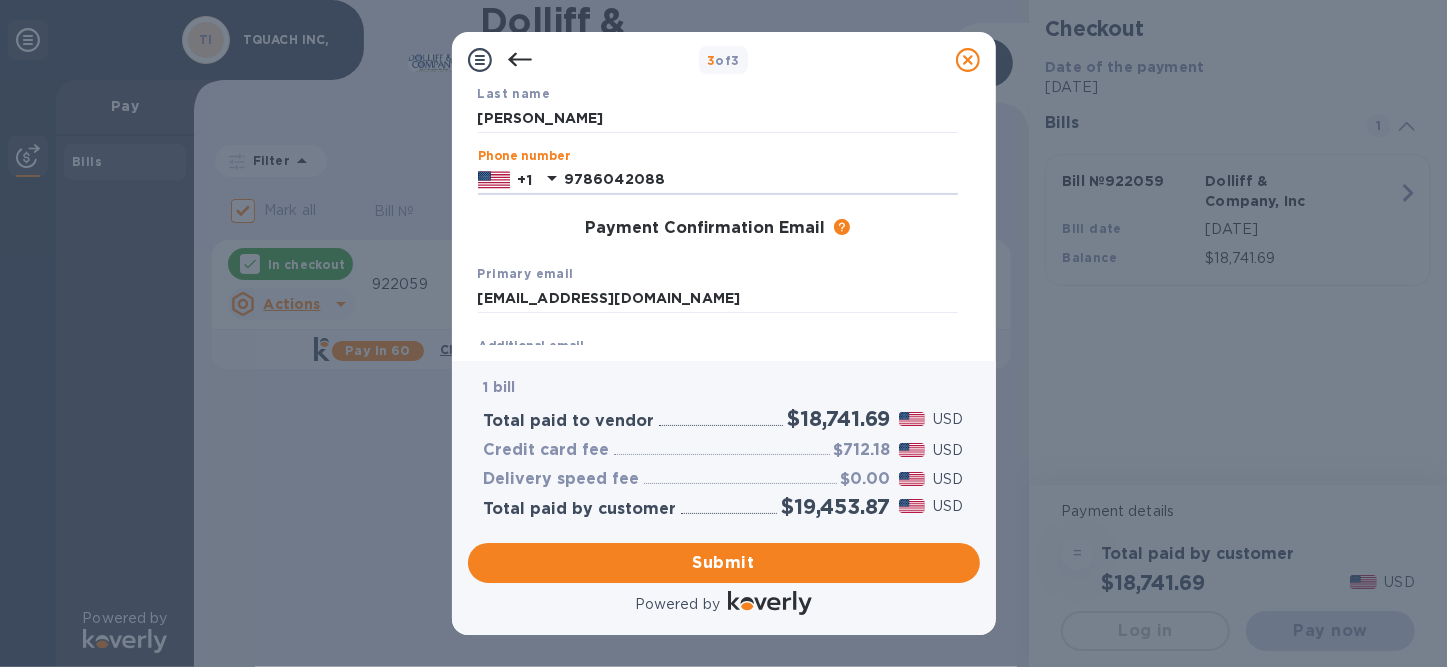 type on "[EMAIL_ADDRESS][DOMAIN_NAME]" 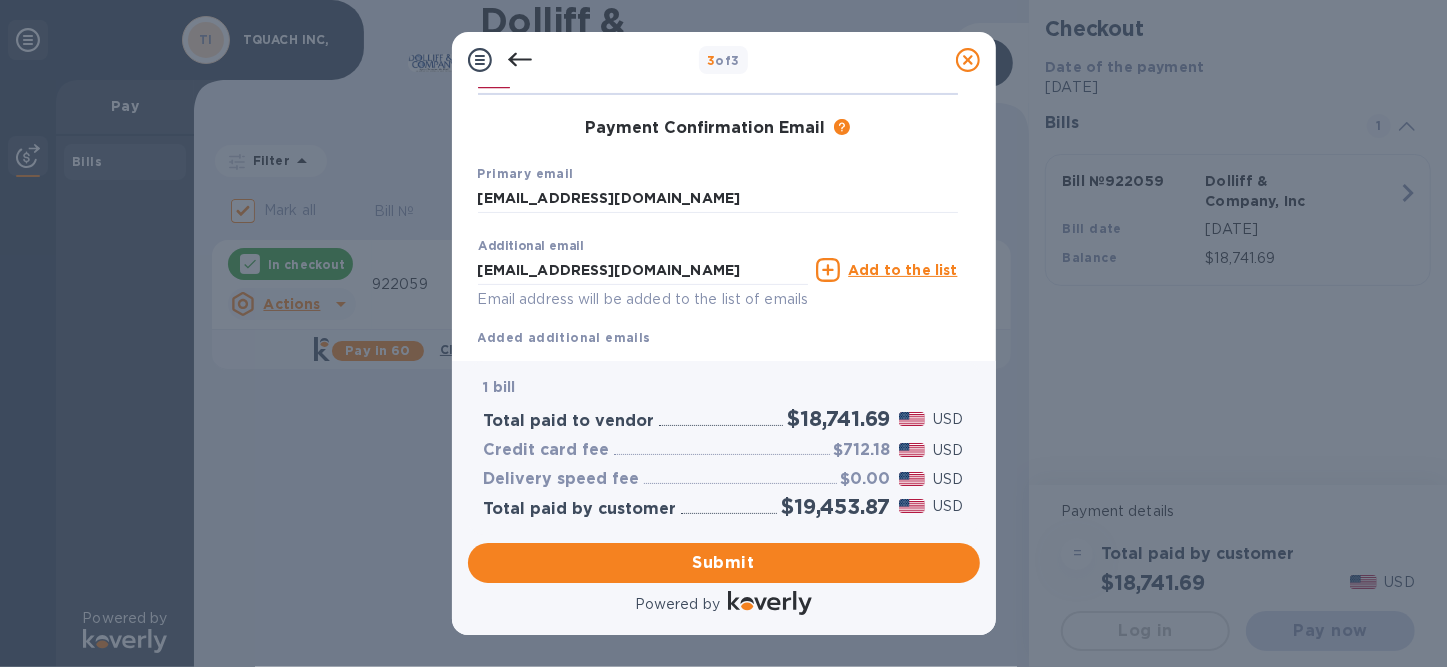 scroll, scrollTop: 386, scrollLeft: 0, axis: vertical 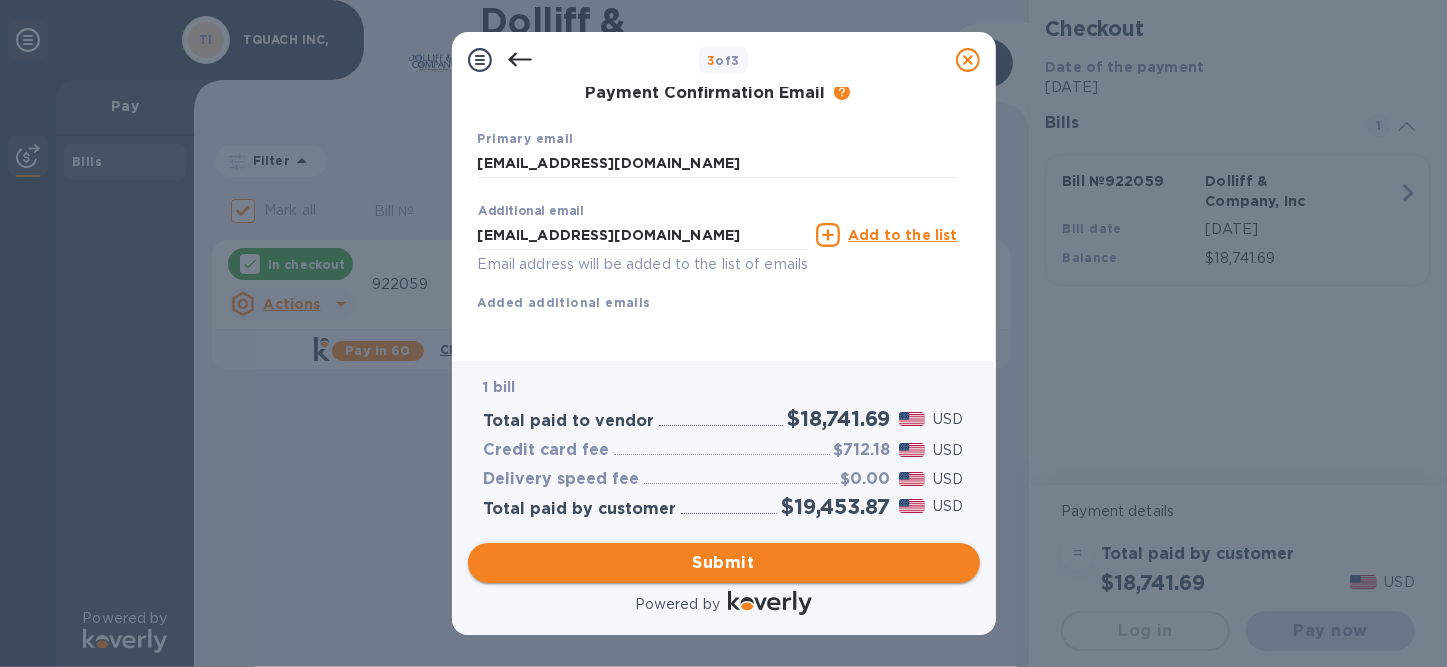 type on "9786042088" 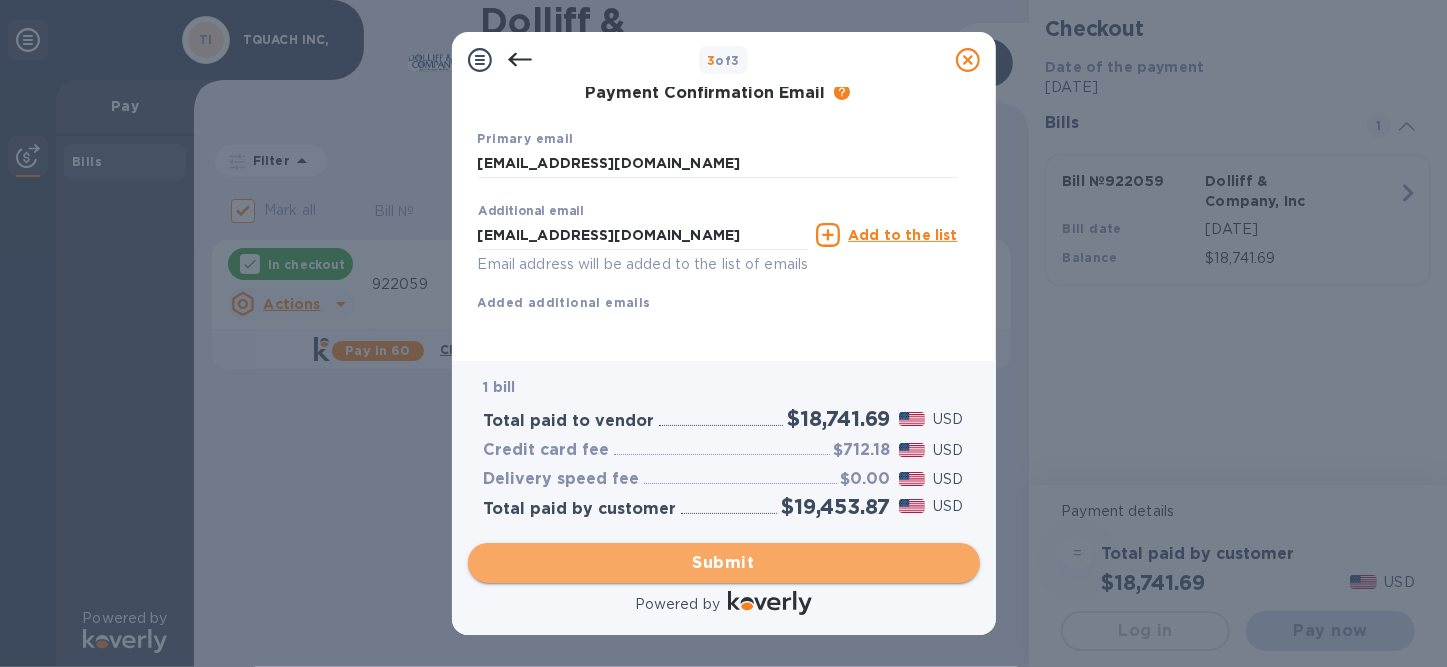 click on "Submit" at bounding box center [724, 563] 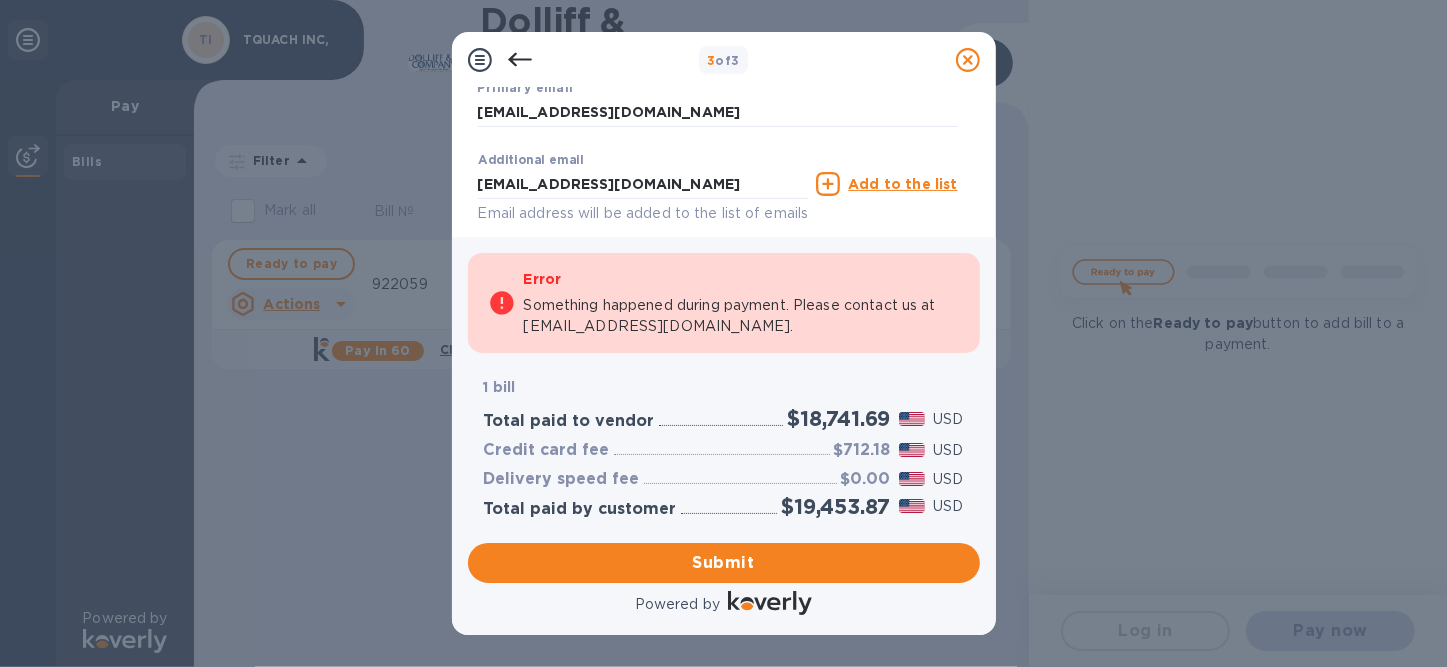 click on "Something happened during payment. Please contact us at [EMAIL_ADDRESS][DOMAIN_NAME]." at bounding box center [742, 316] 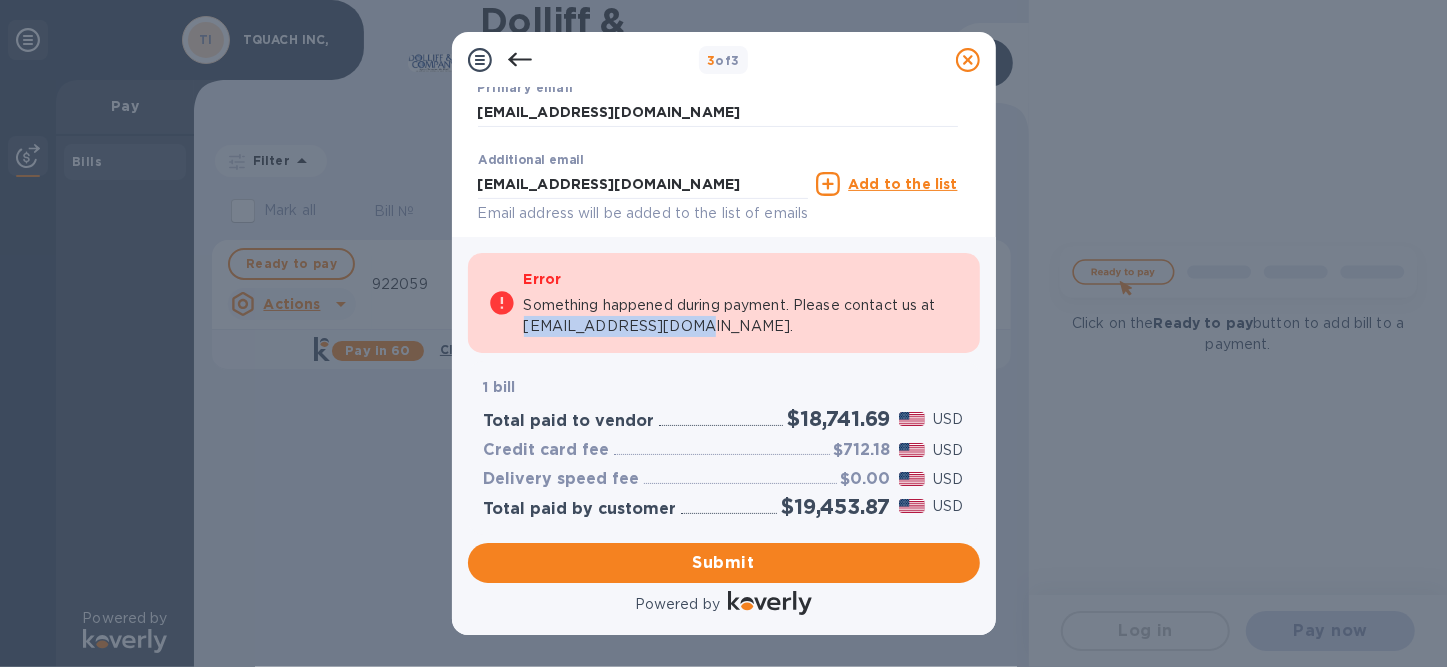 drag, startPoint x: 522, startPoint y: 327, endPoint x: 681, endPoint y: 330, distance: 159.0283 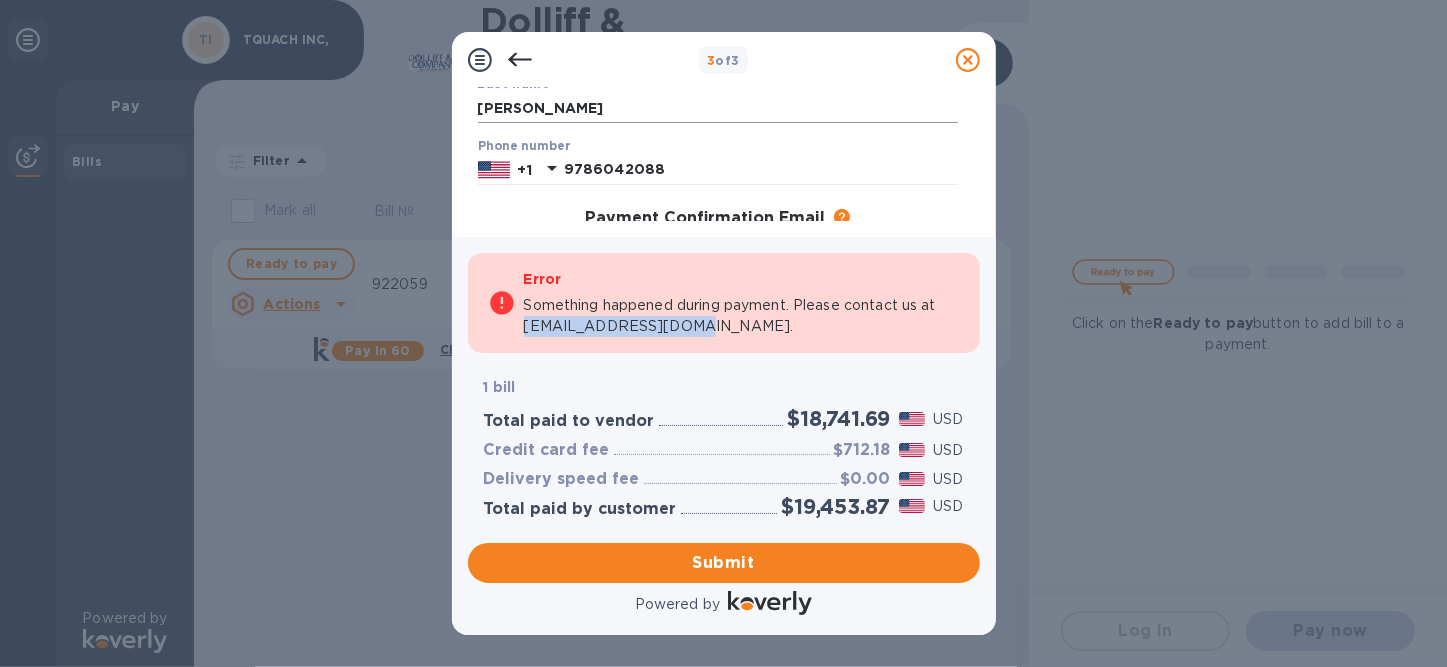 scroll, scrollTop: 110, scrollLeft: 0, axis: vertical 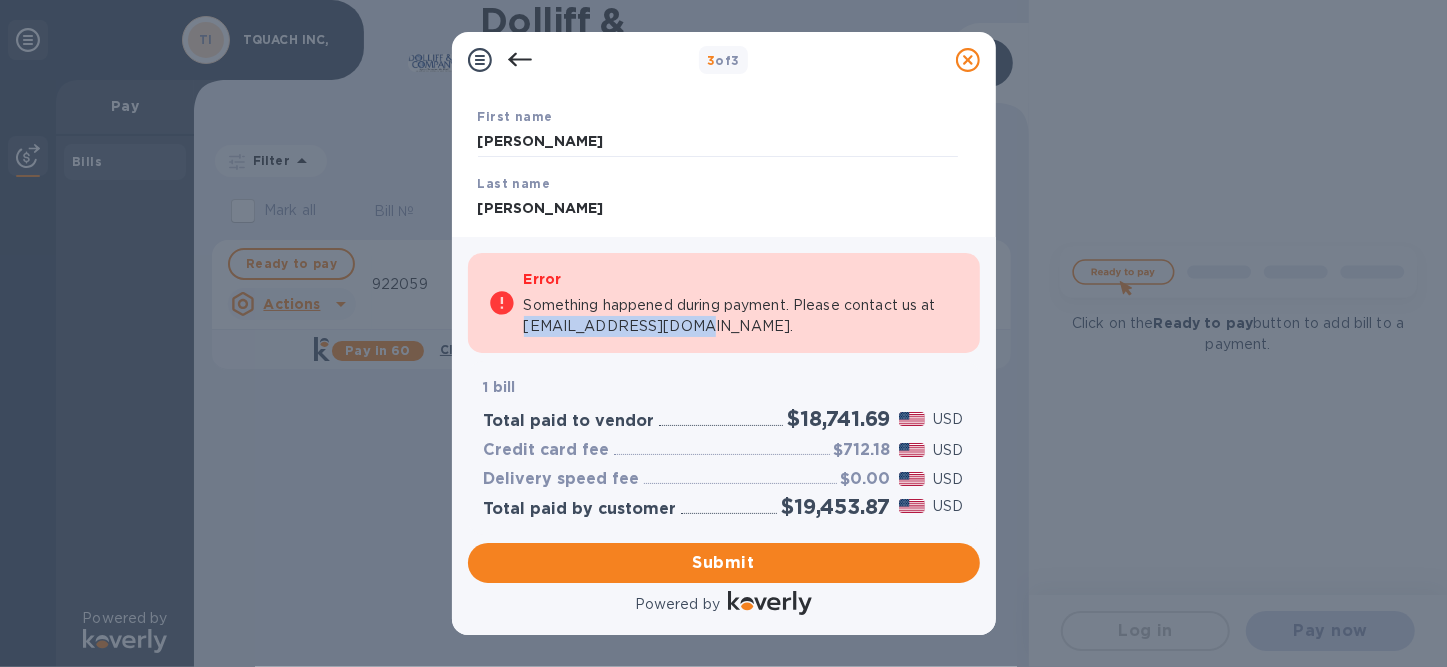 copy on "[EMAIL_ADDRESS][DOMAIN_NAME]." 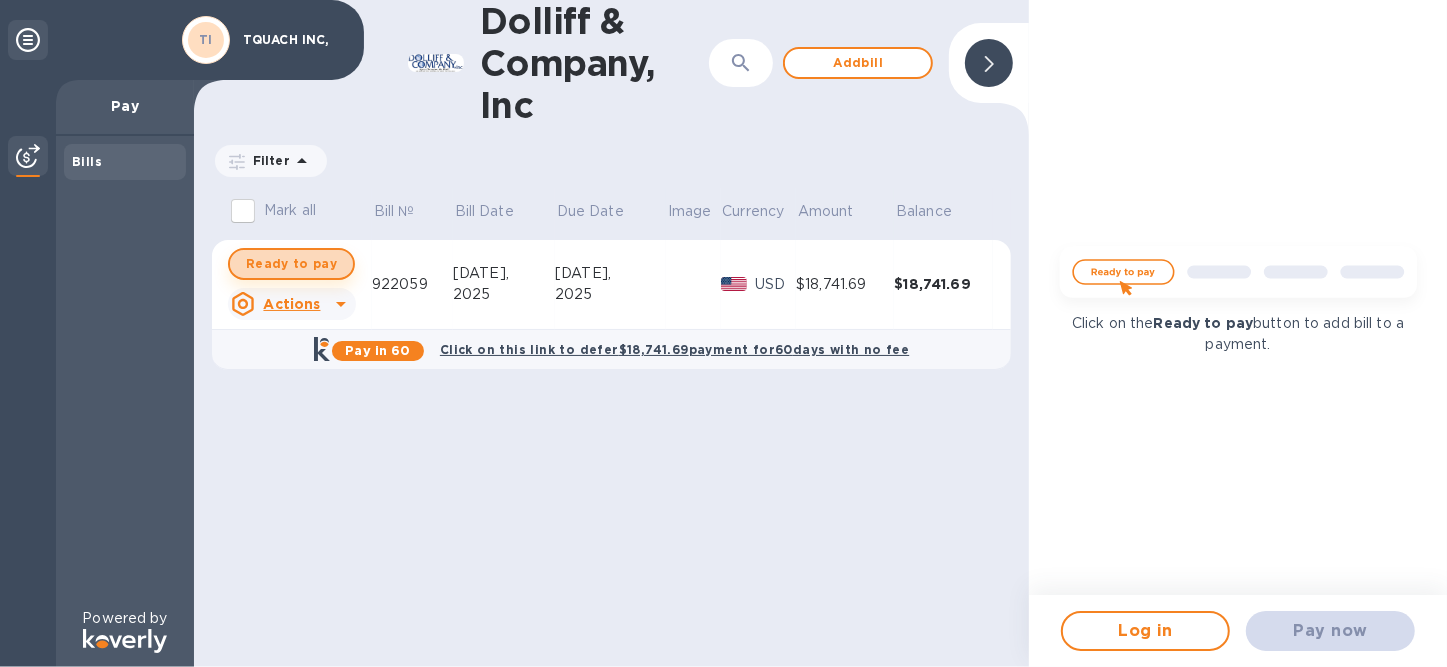 click on "Ready to pay" at bounding box center [291, 264] 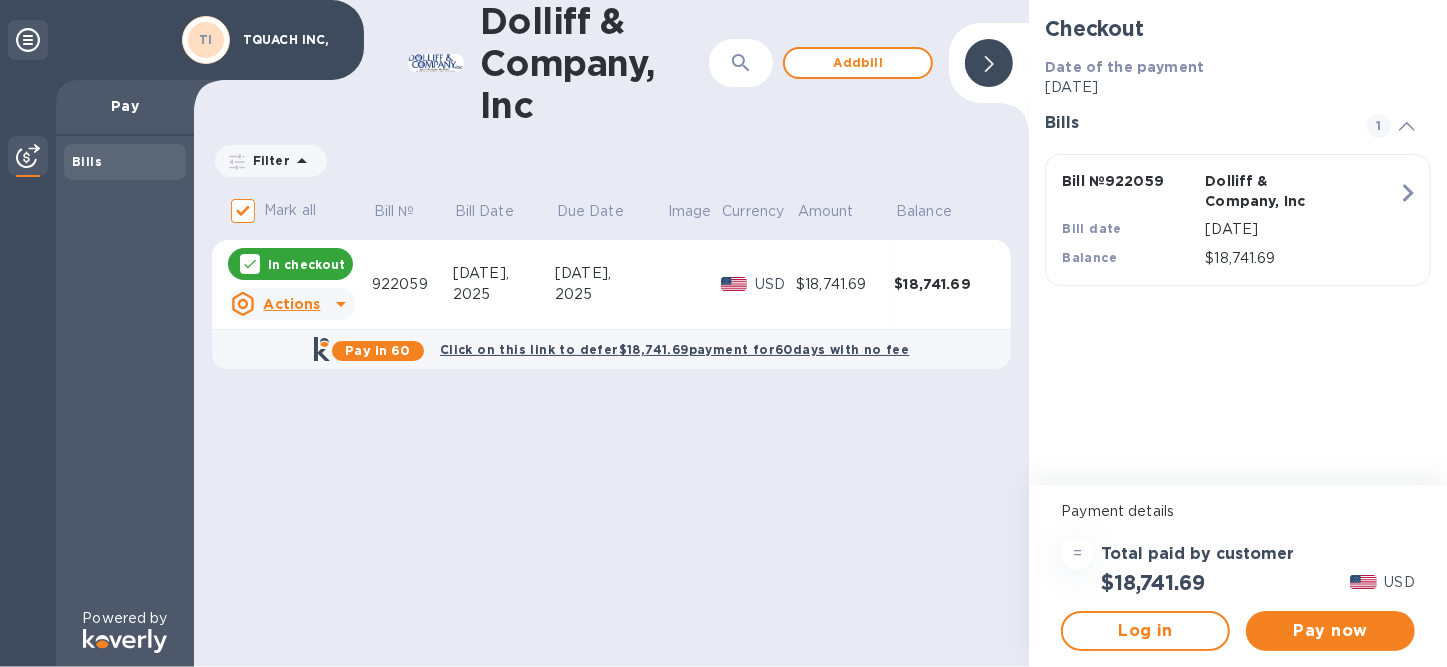 click on "Actions" at bounding box center [291, 304] 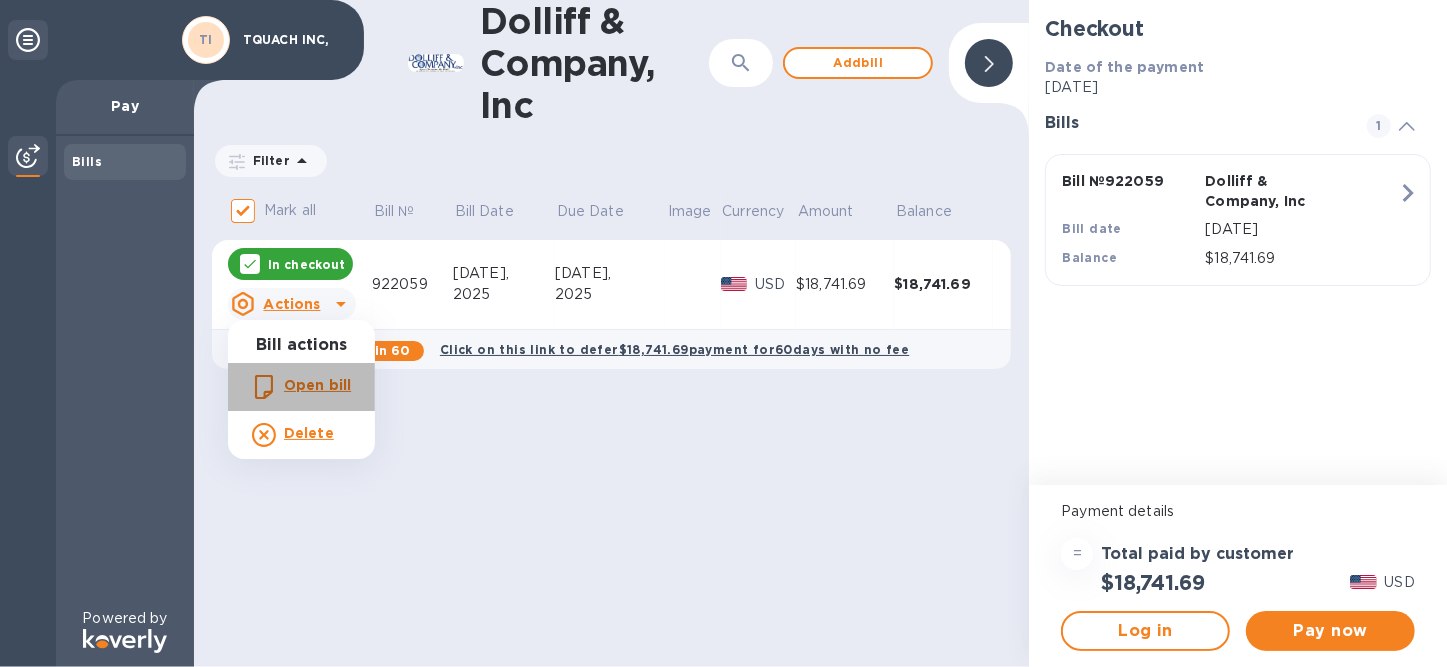 click on "Open bill" at bounding box center (317, 385) 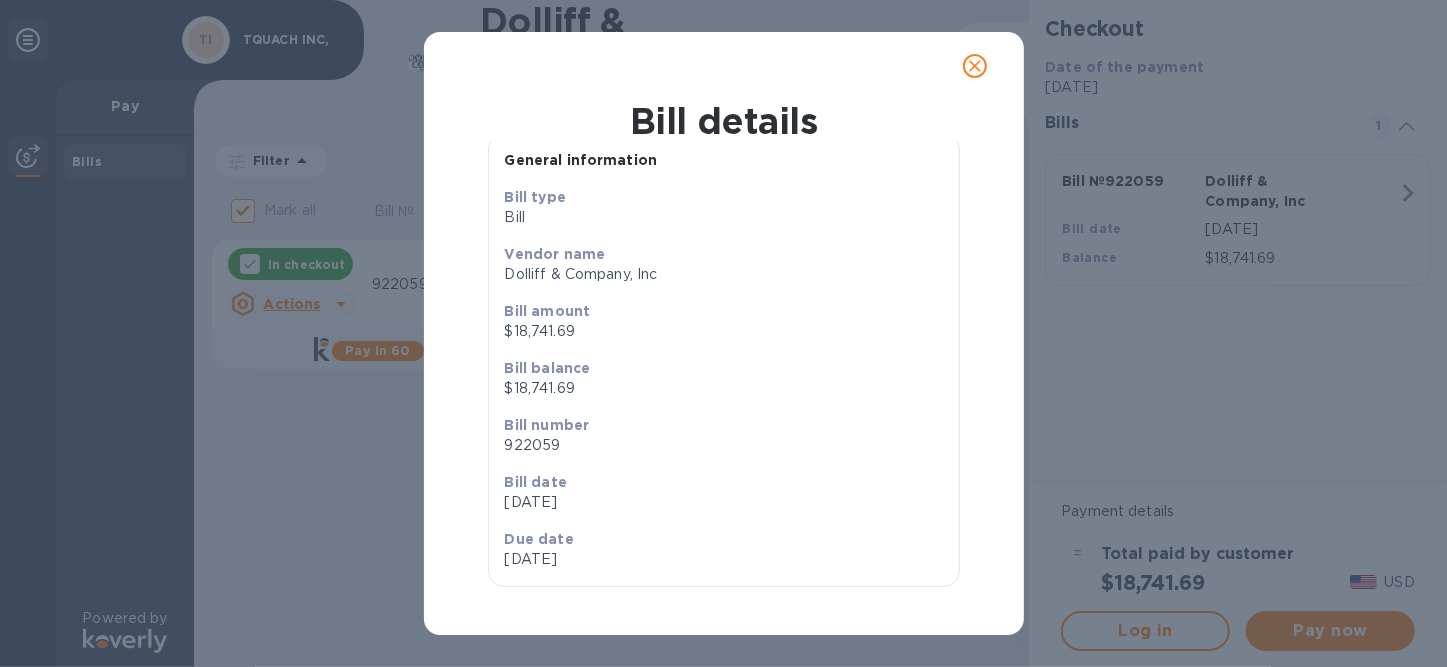 scroll, scrollTop: 0, scrollLeft: 0, axis: both 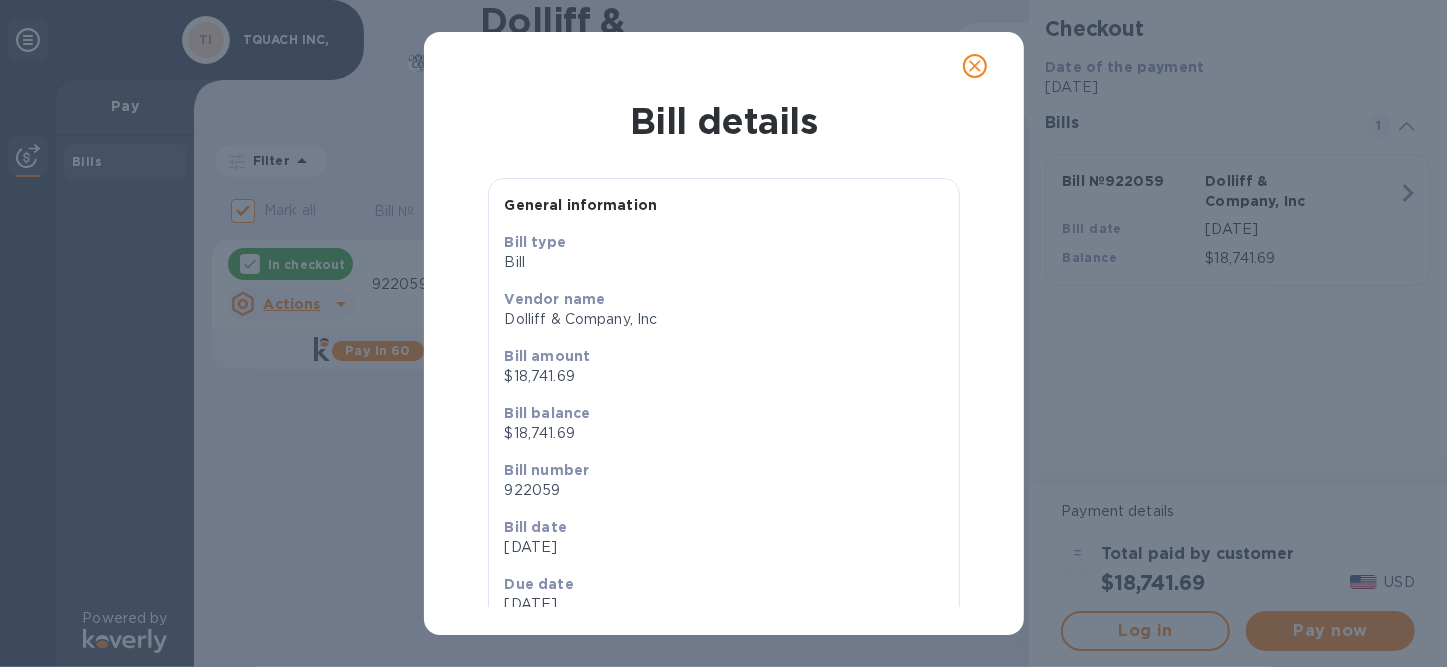 click 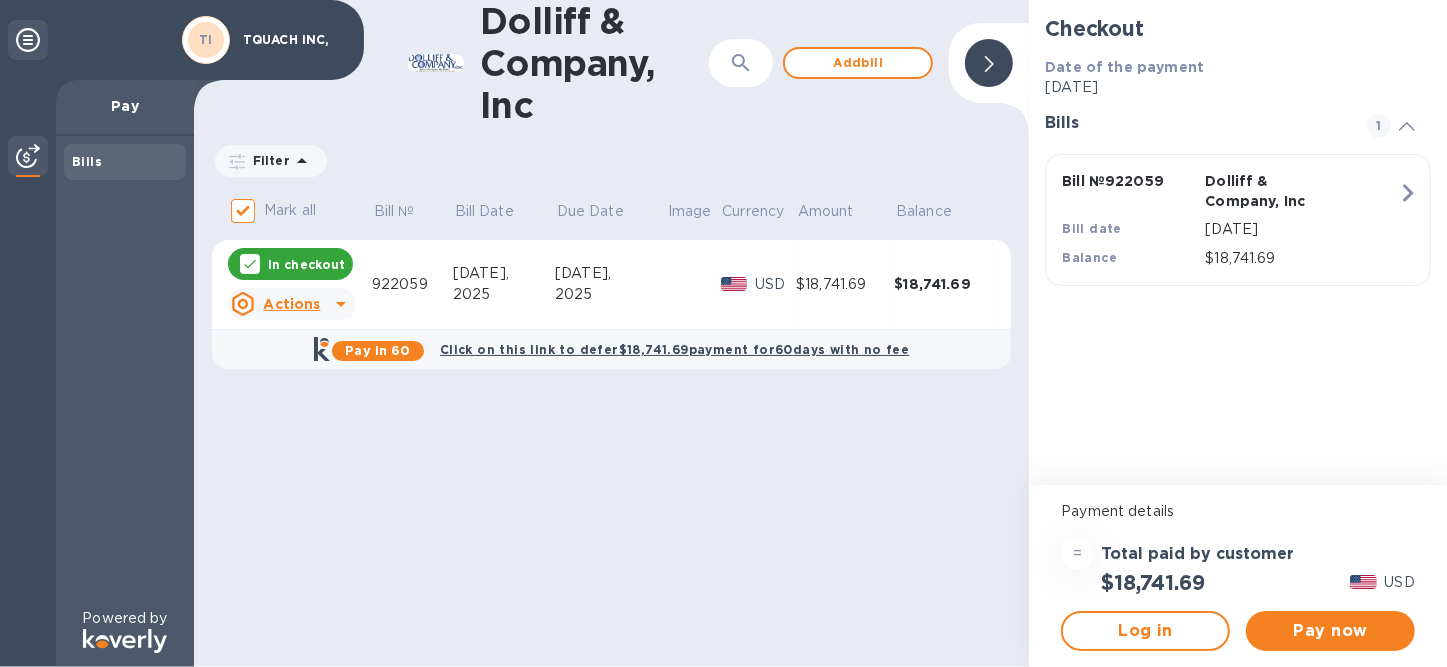 click on "$18,741.69" at bounding box center [845, 284] 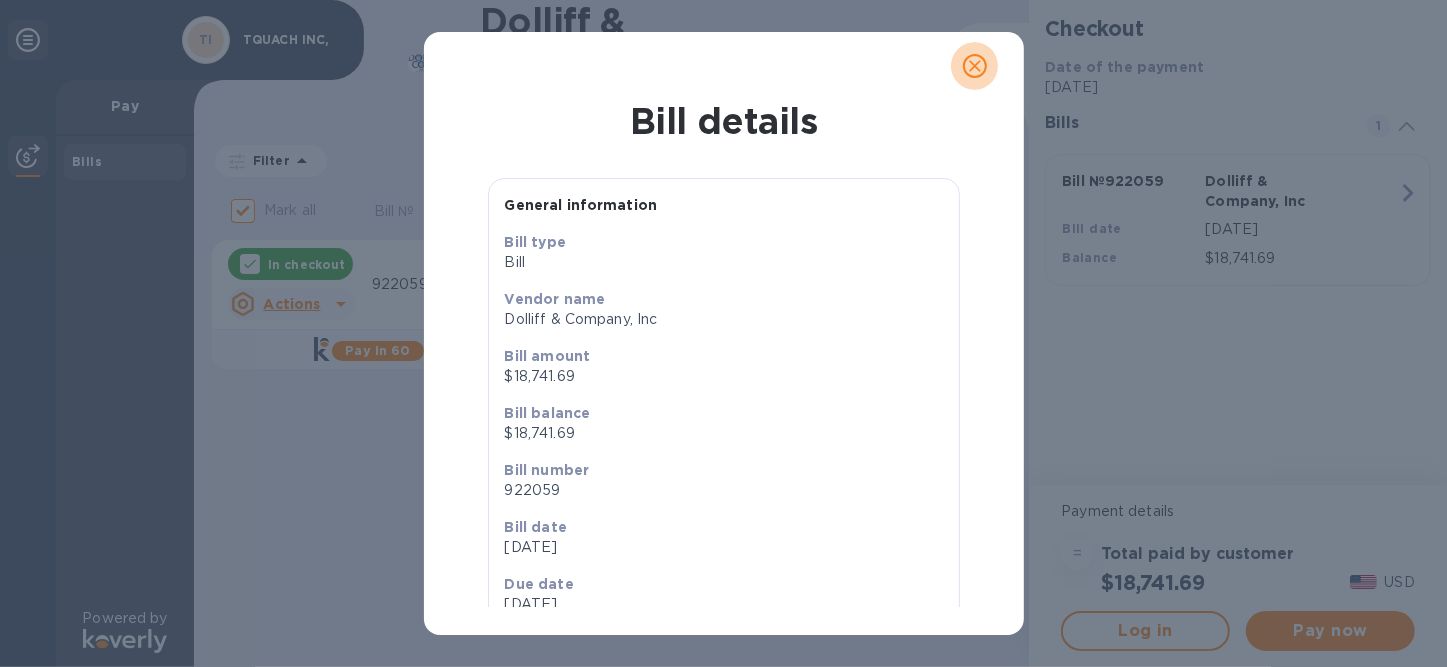click 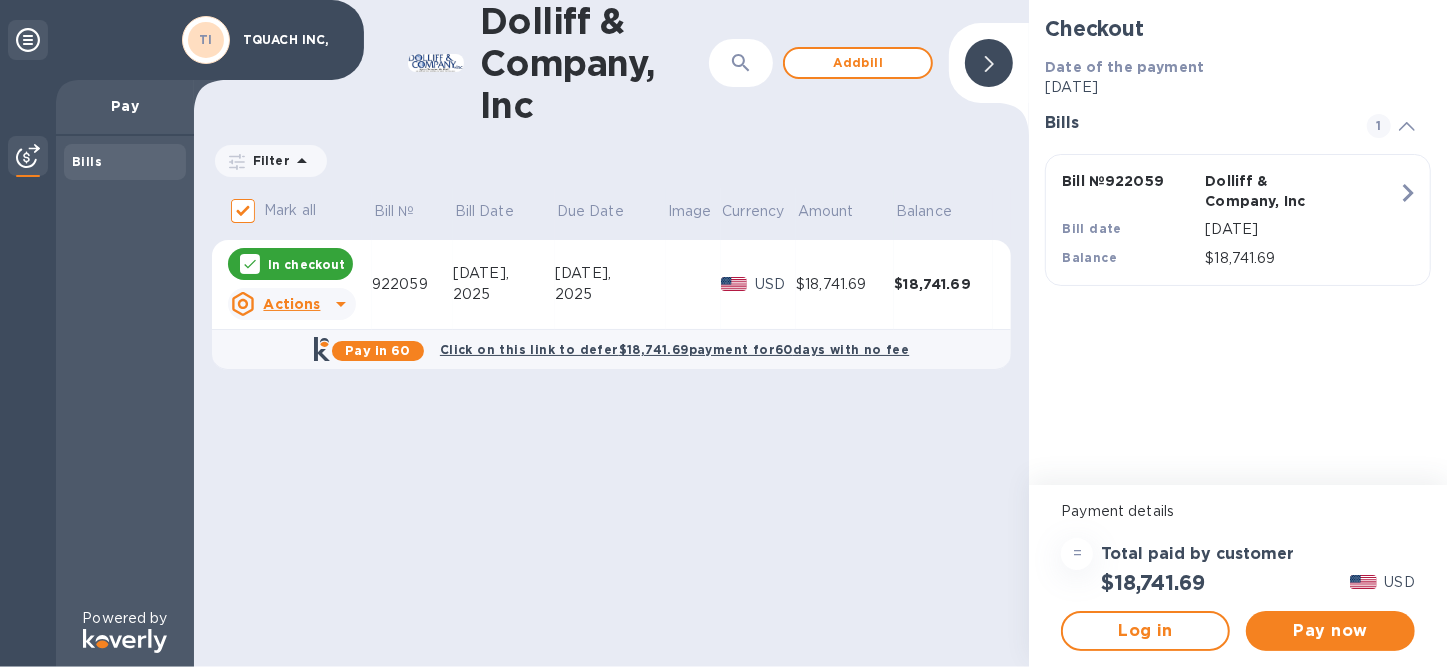 click on "In checkout" at bounding box center (306, 264) 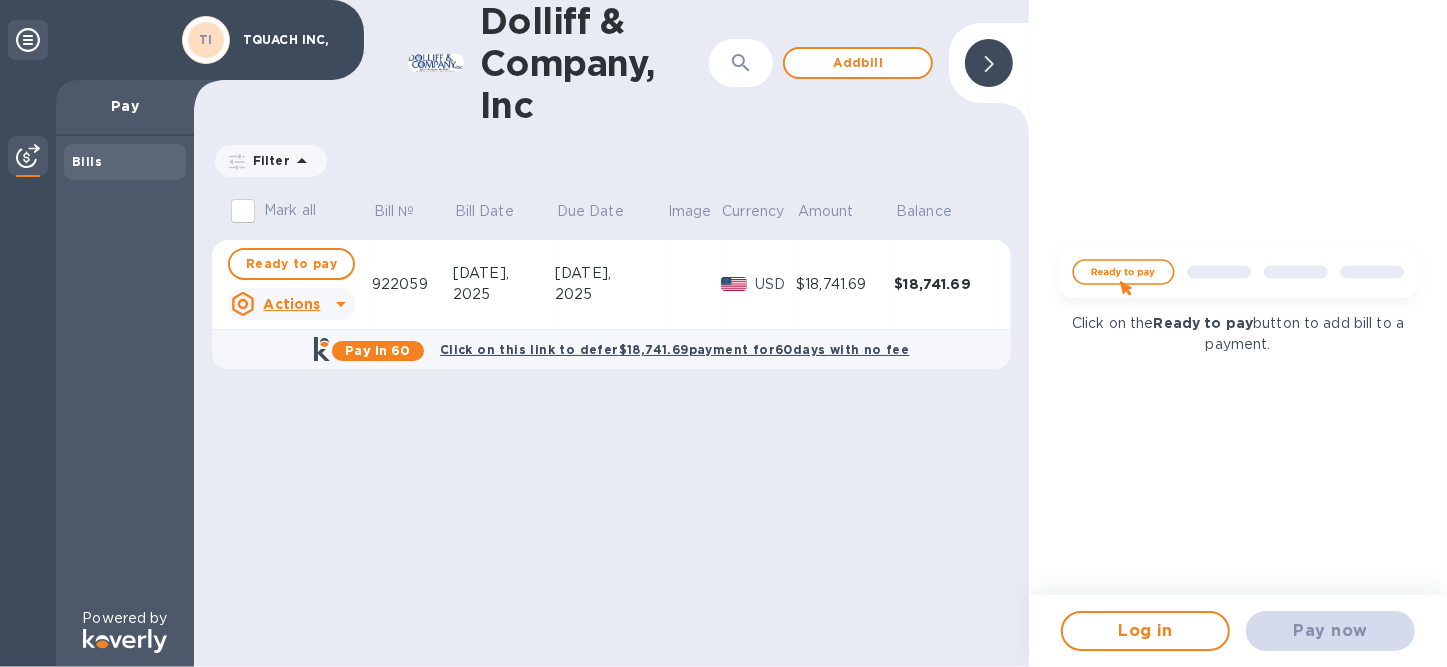 click 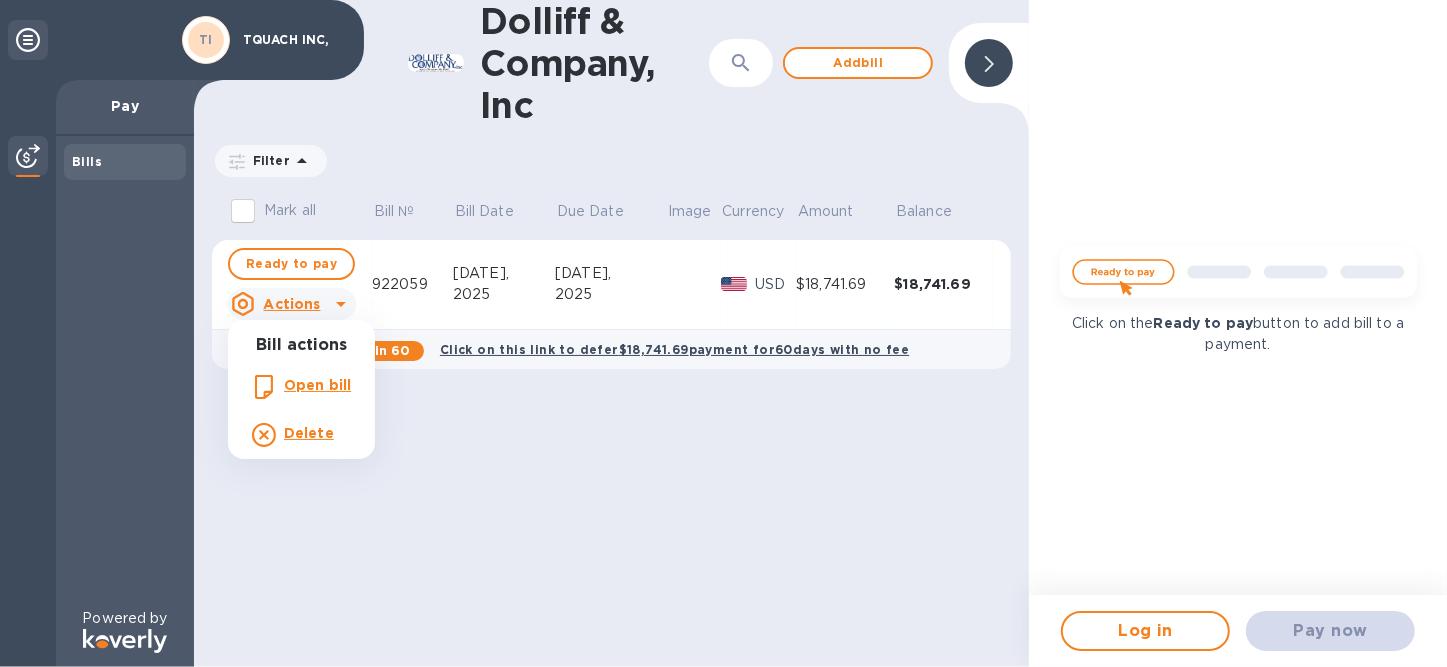 click at bounding box center (723, 333) 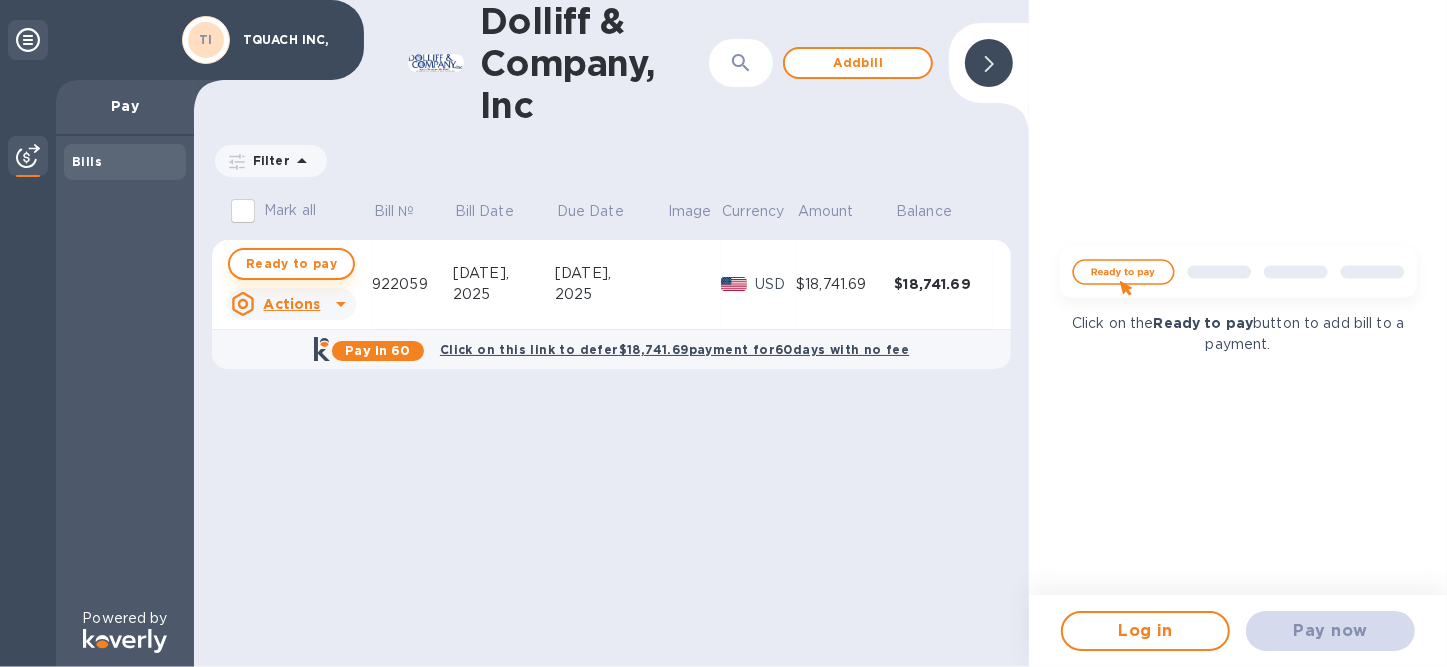 click on "Ready to pay" at bounding box center (291, 264) 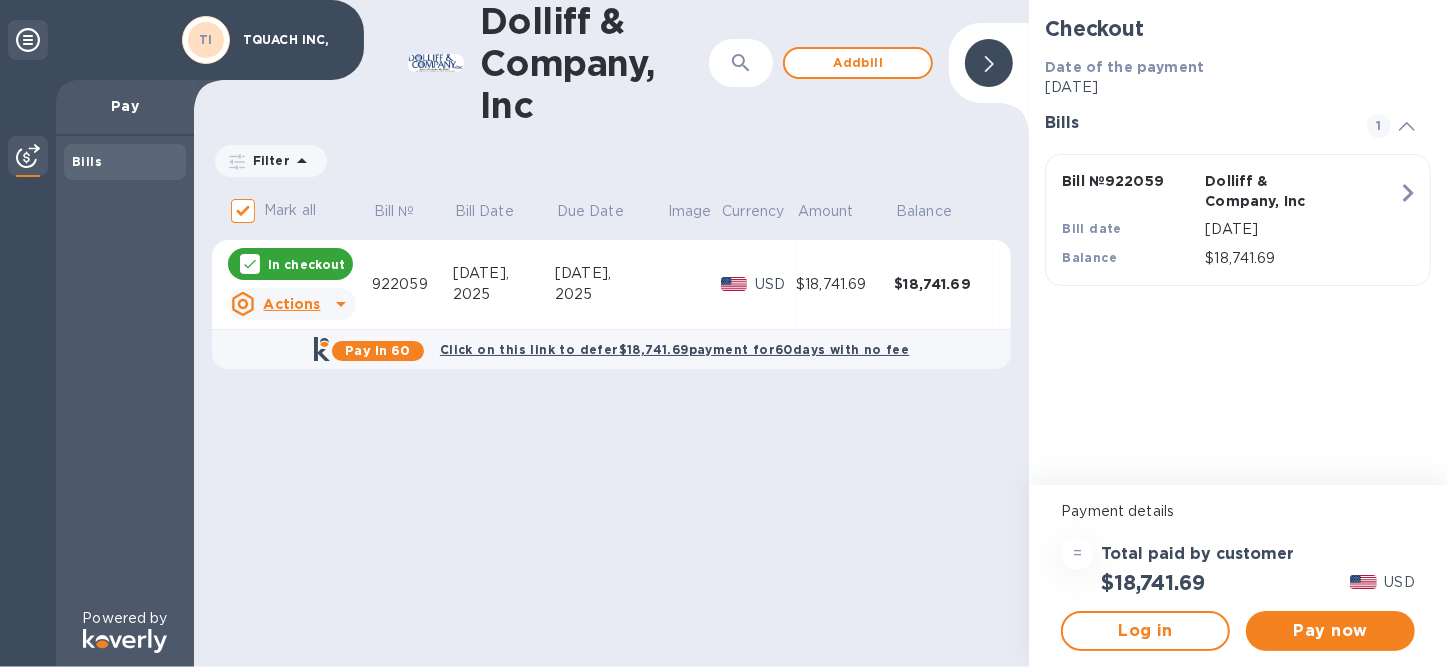 click on "Pay" at bounding box center [125, 106] 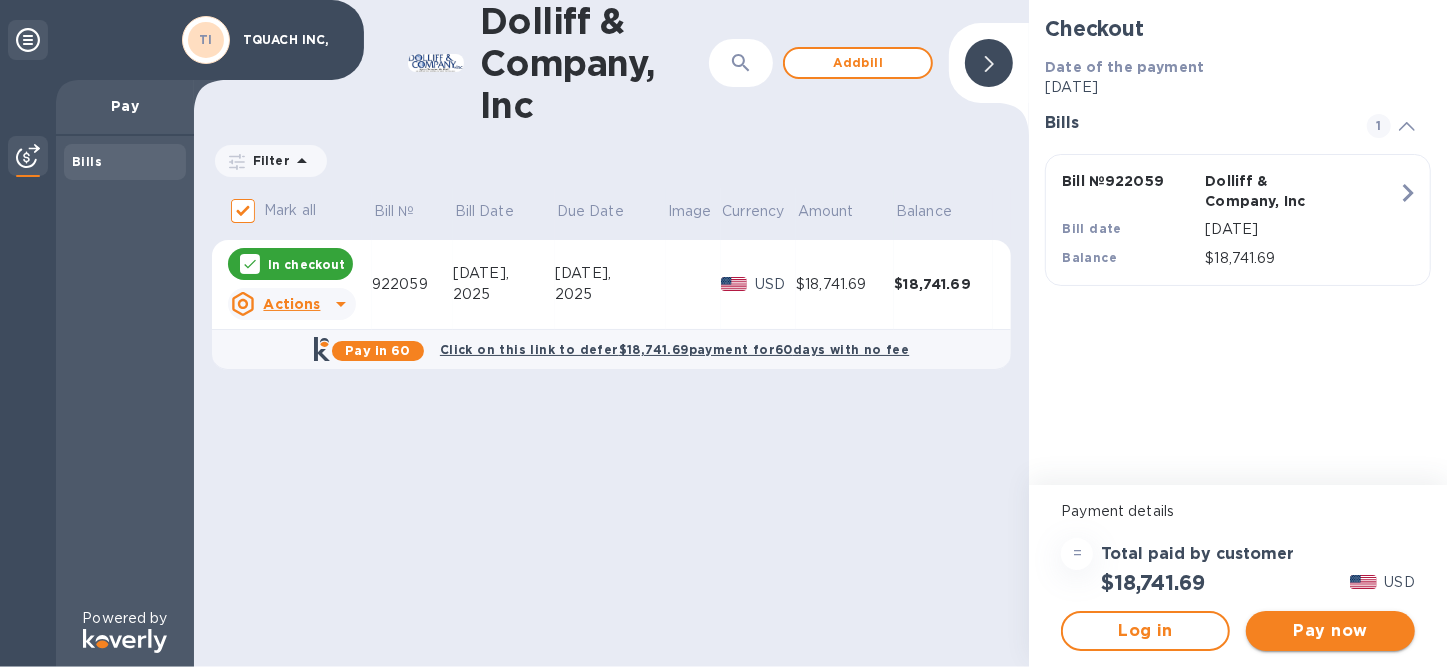 click on "Pay now" at bounding box center (1330, 631) 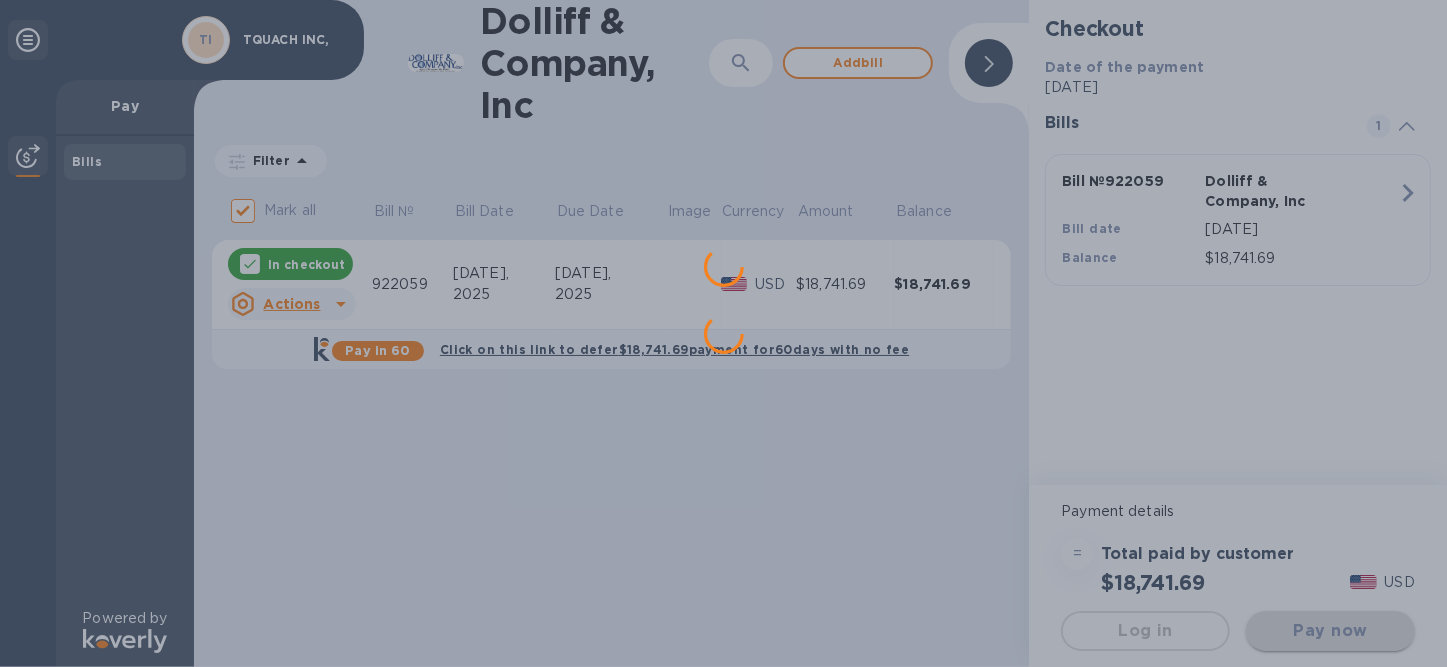 scroll, scrollTop: 0, scrollLeft: 0, axis: both 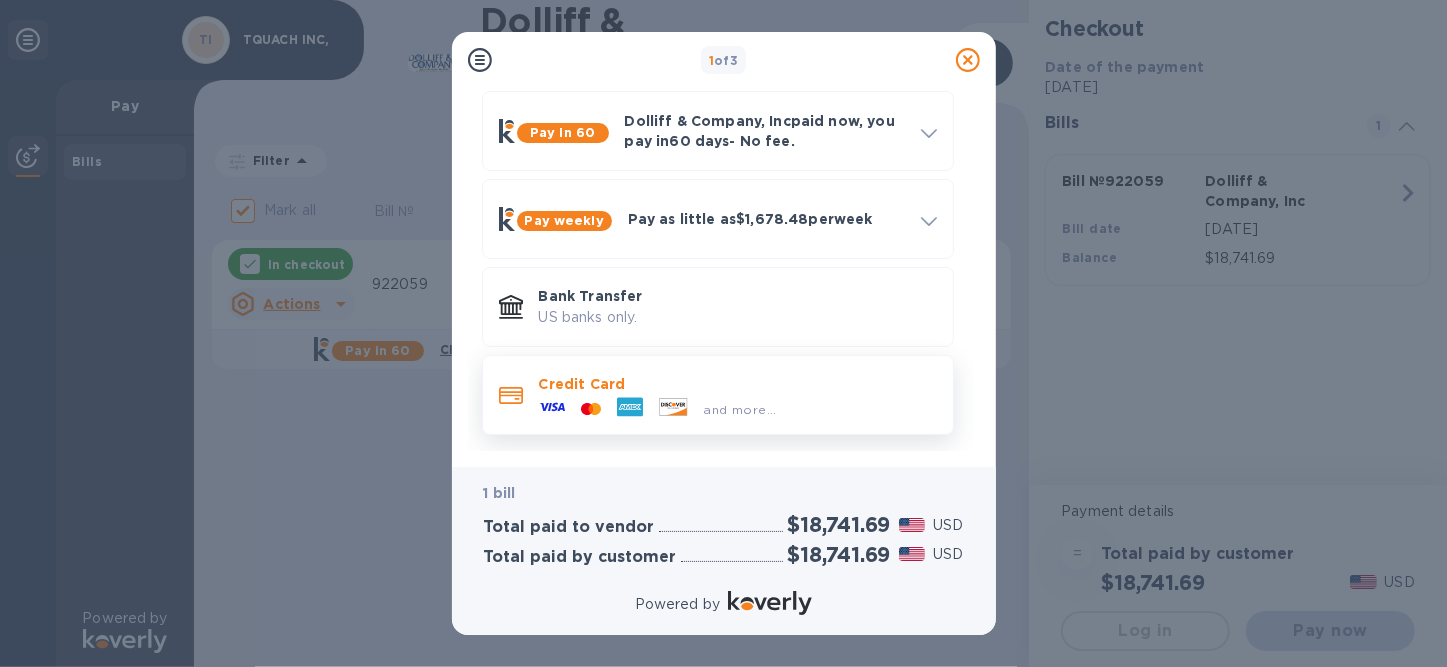 click on "and more..." at bounding box center [740, 409] 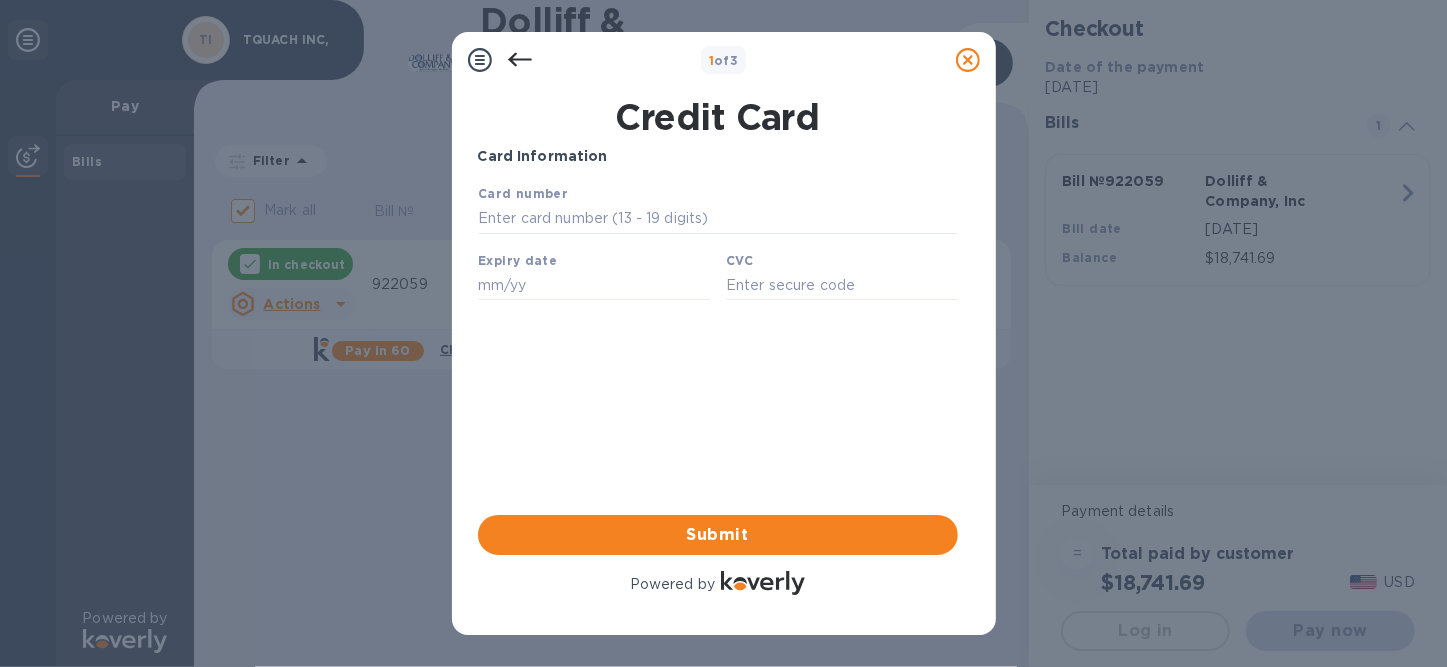 scroll, scrollTop: 0, scrollLeft: 0, axis: both 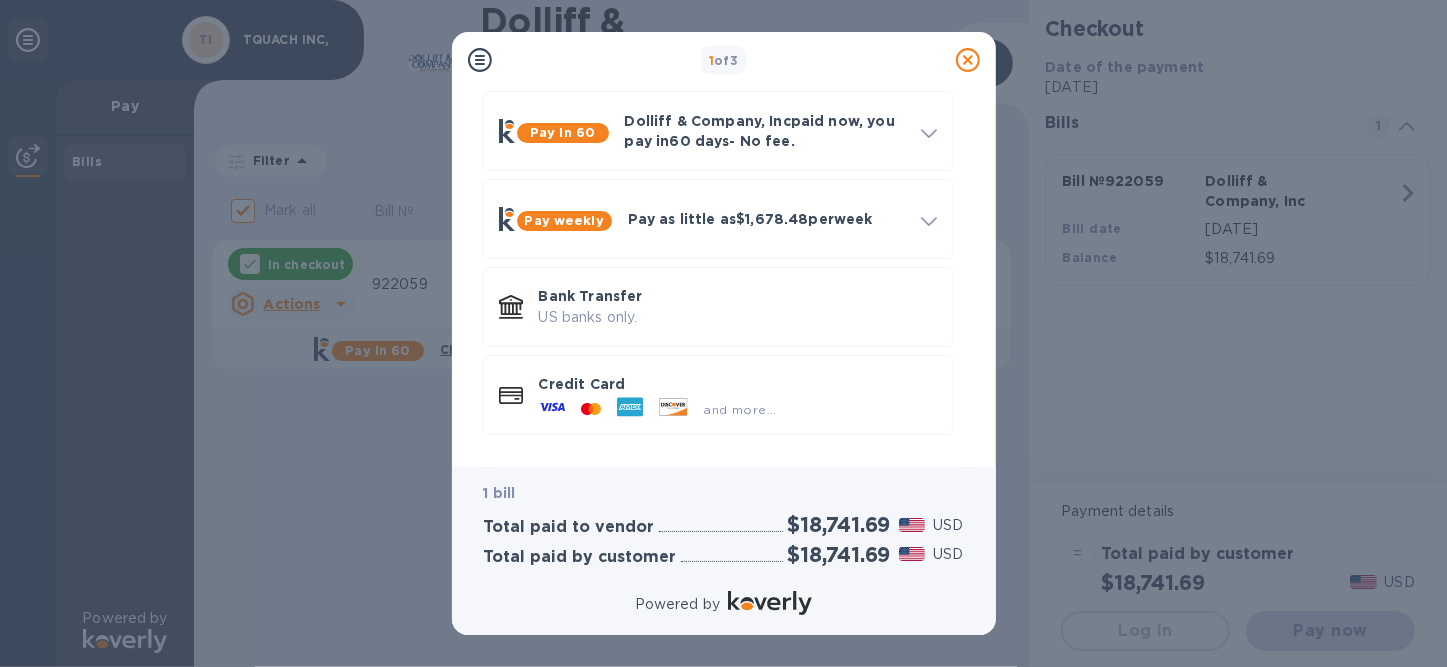 click on "1  of  3 Payment Methods Pay in 60 Dolliff & Company, Inc  paid now, you pay [DATE]  - No fee. Apply to pay  Dolliff & Company, Inc   [DATE]  for free and pay any business  in   4 ,    8 ,    or   12  weekly  installments How it works Get approval in minutes No impact to credit score Credit line up to  $1,000,000 Learn more about KoverlyPay Log in Apply Pay weekly Pay as little as  $1,678.48  per  week How it works Split payments into smaller increments over    4 ,    8 ,    or   12 weeks . Get approval in minutes No impact to credit score Credit line up to  $1,000,000 Fixed fees  as low as 1% per every 4 weeks Log in Apply Bank Transfer US banks only. Credit Card and more... 1 bill Total paid to vendor $18,741.69 USD Total paid by customer $18,741.69 USD Powered by" at bounding box center [723, 333] 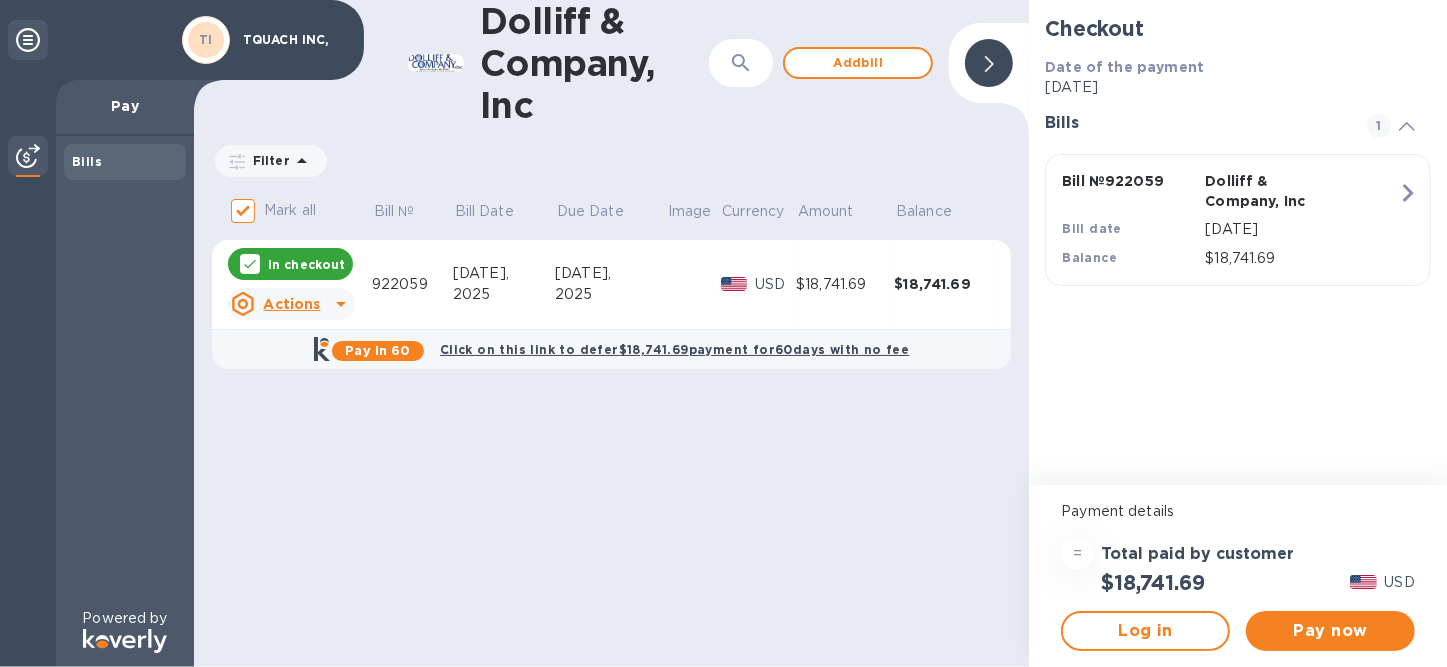 click 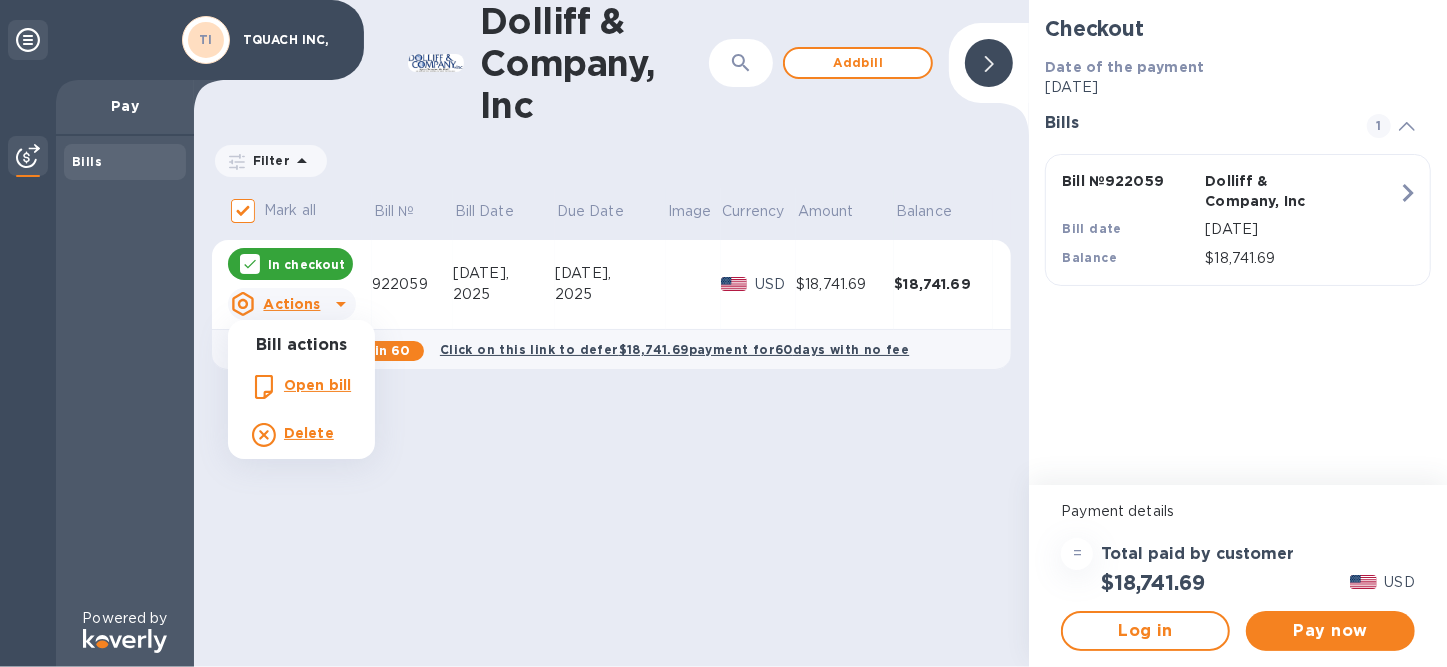 click on "Delete" at bounding box center (309, 433) 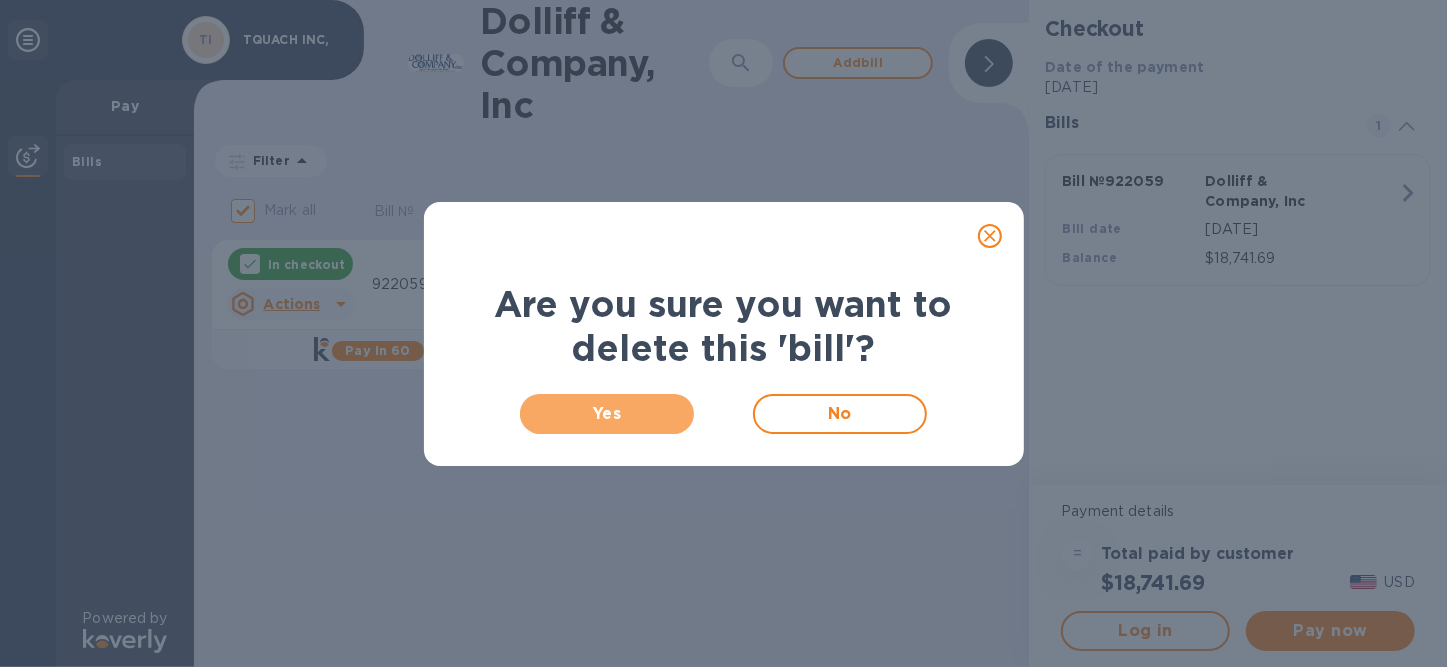 drag, startPoint x: 630, startPoint y: 407, endPoint x: 975, endPoint y: 427, distance: 345.57922 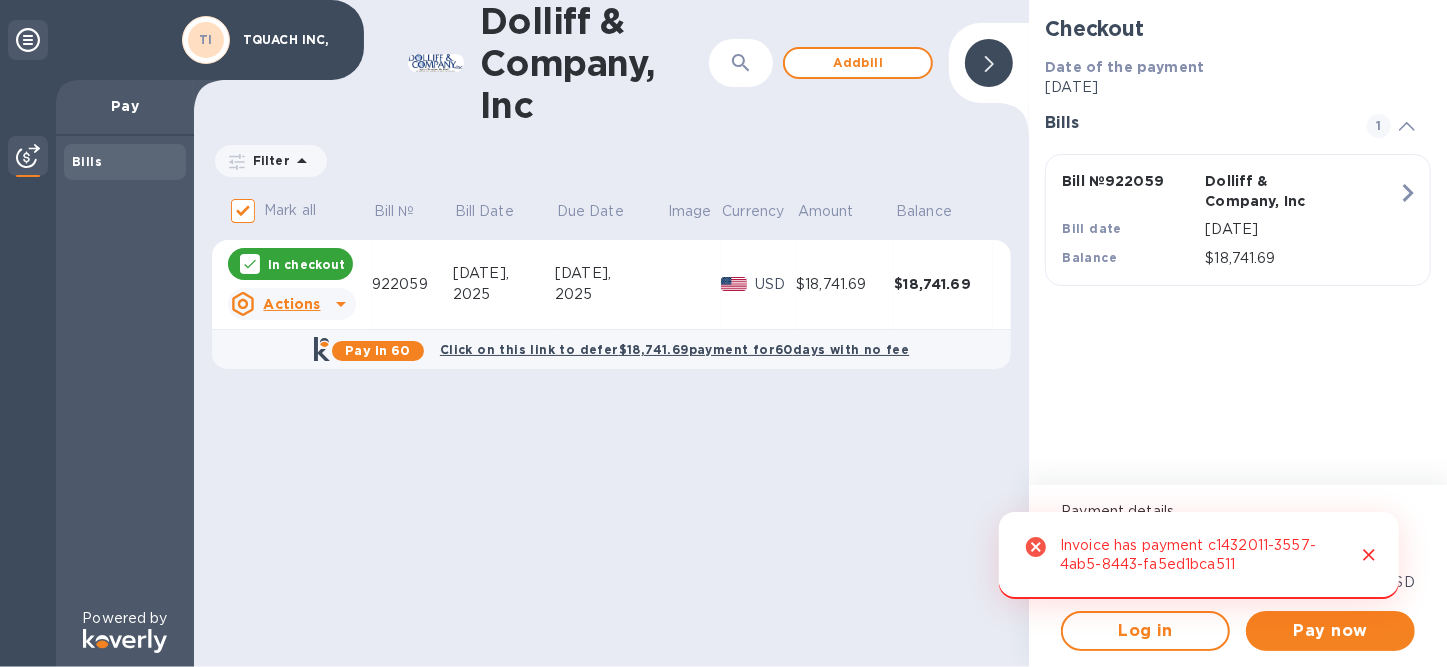 click 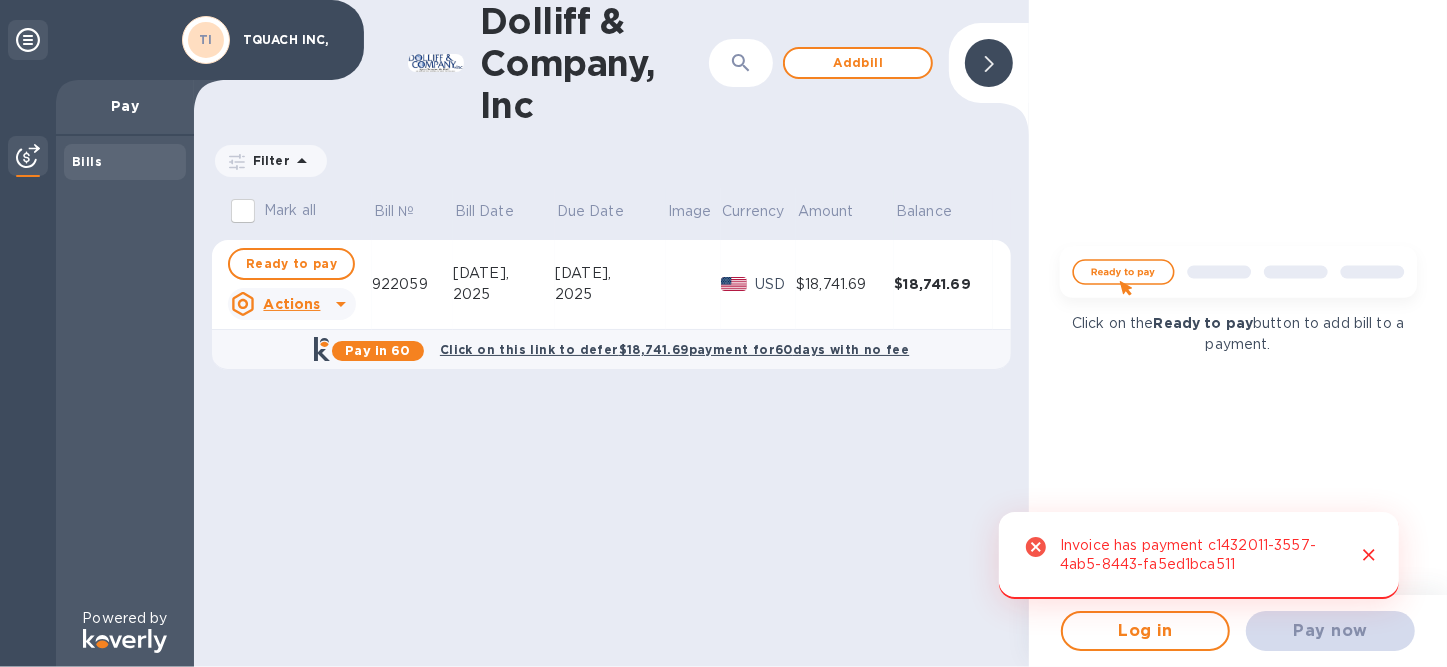 click on "Mark all Bill № Bill Date Due Date Image Currency Amount Balance Ready to pay Actions 922059 [DATE] [DATE] USD $18,741.69 $18,741.69 Pay in 60 Click on this link to defer  $18,741.69  payment for  60  days with no fee" at bounding box center (611, 288) 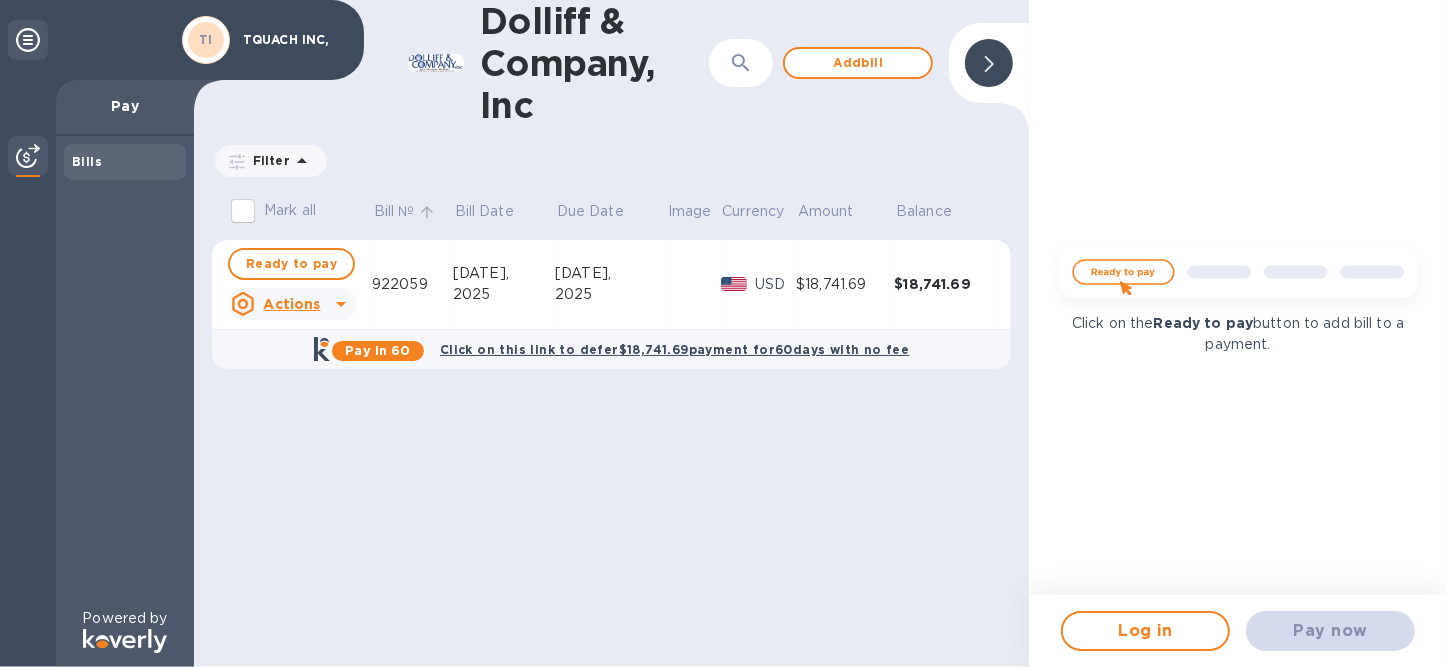 click on "Bill №" at bounding box center (394, 211) 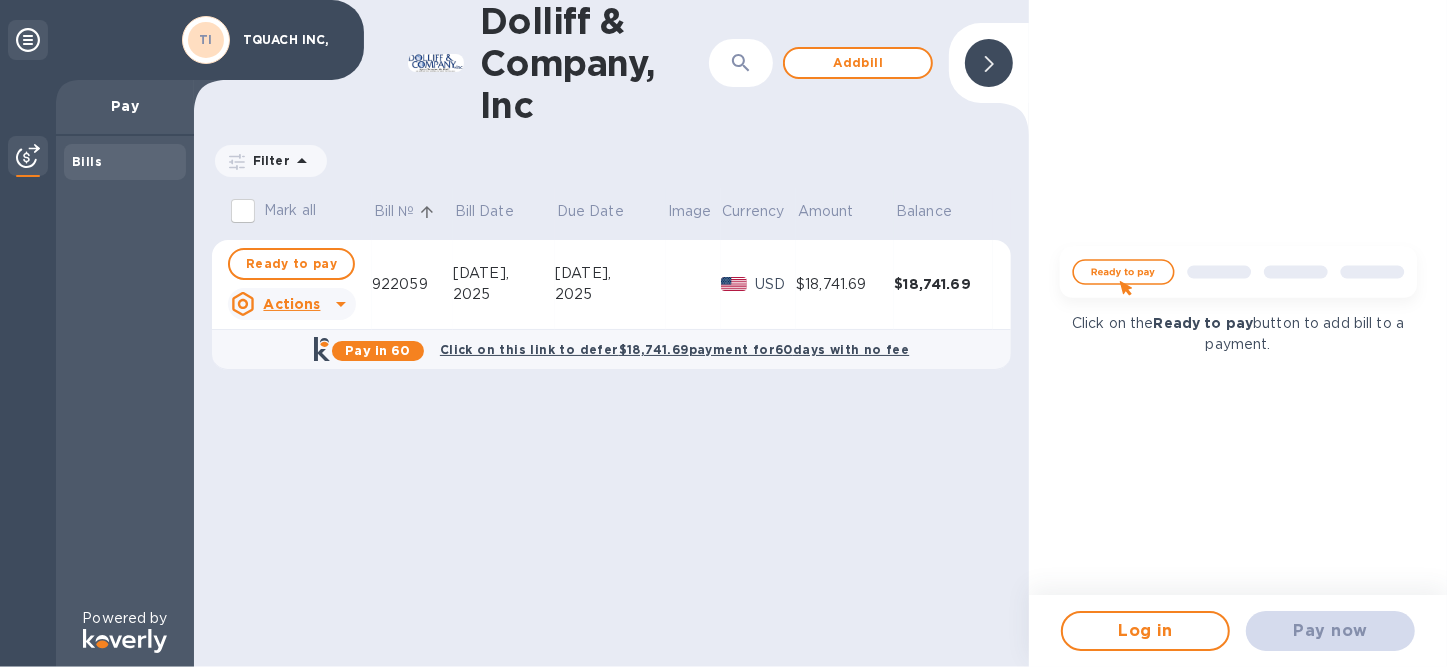 click on "Mark all" at bounding box center (290, 210) 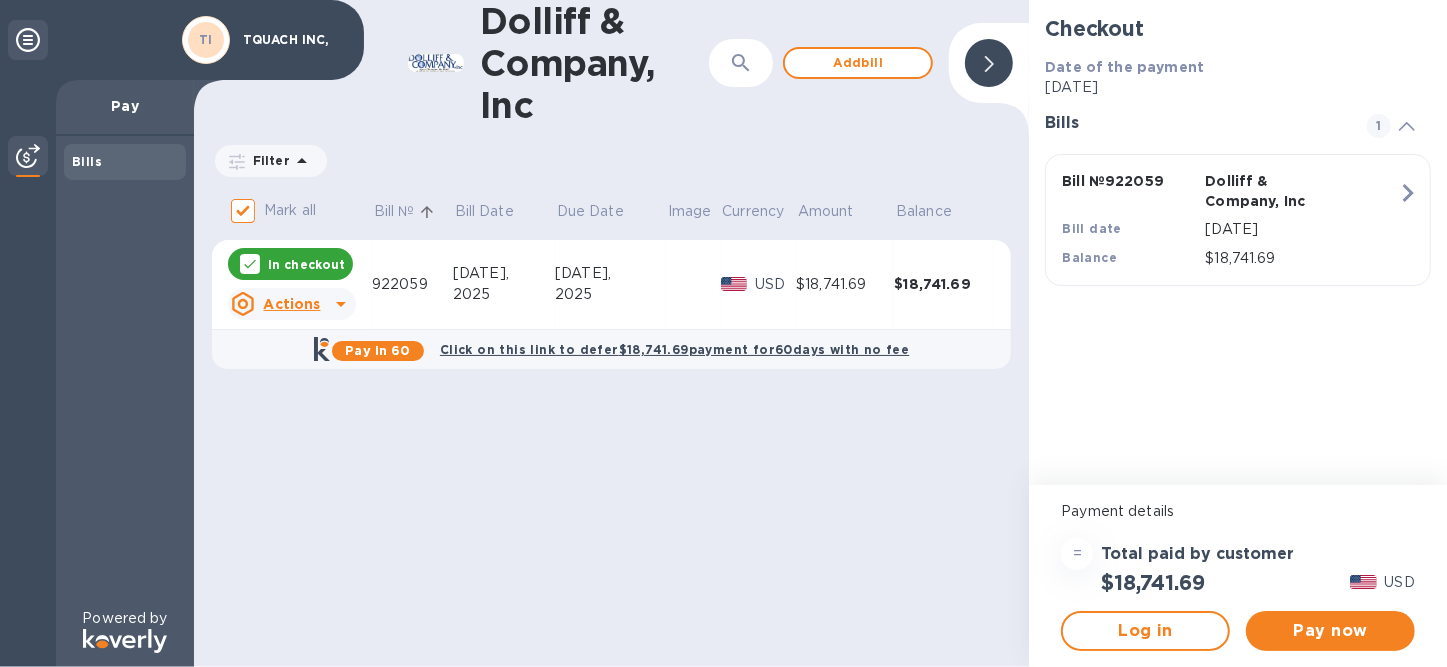click on "Mark all" at bounding box center [290, 210] 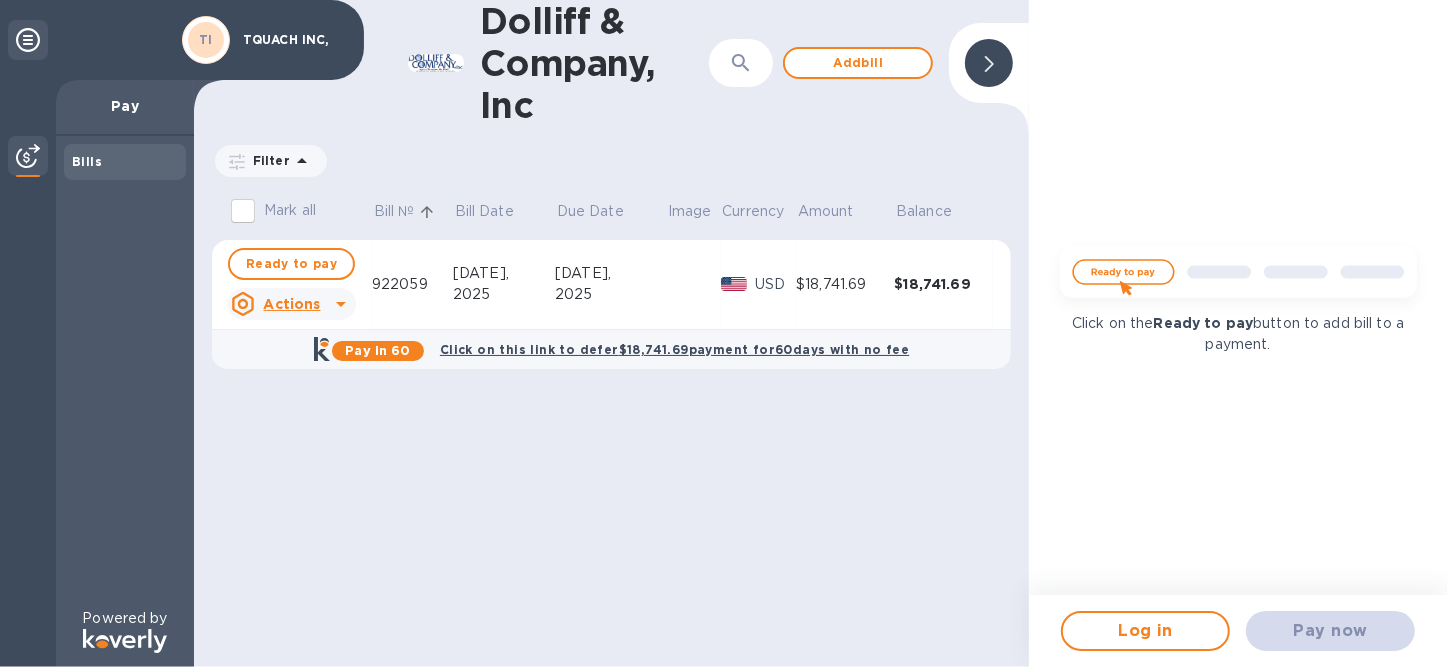click on "Dolliff & Company, Inc ​ Add   bill Filter Amount   Mark all Bill № Bill Date Due Date Image Currency Amount Balance Ready to pay Actions 922059 [DATE] [DATE] USD $18,741.69 $18,741.69 Pay in 60 Click on this link to defer  $18,741.69  payment for  60  days with no fee" at bounding box center (611, 333) 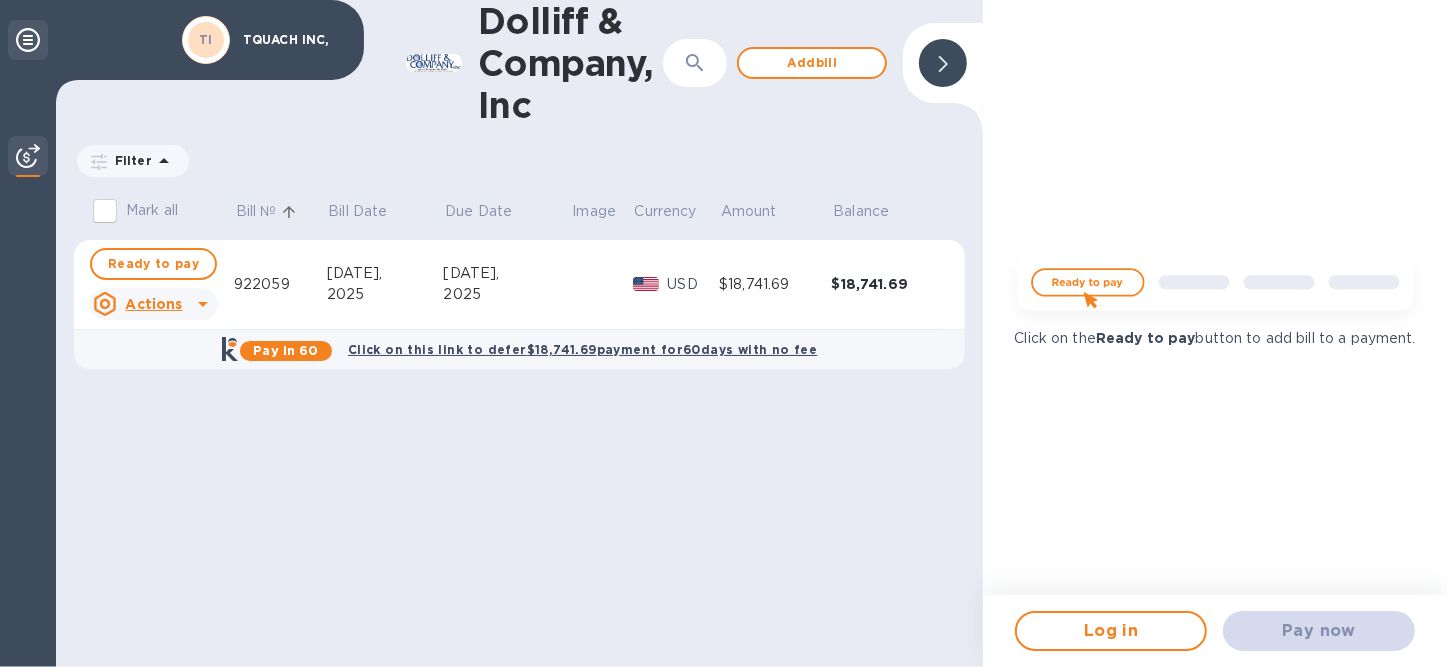 click 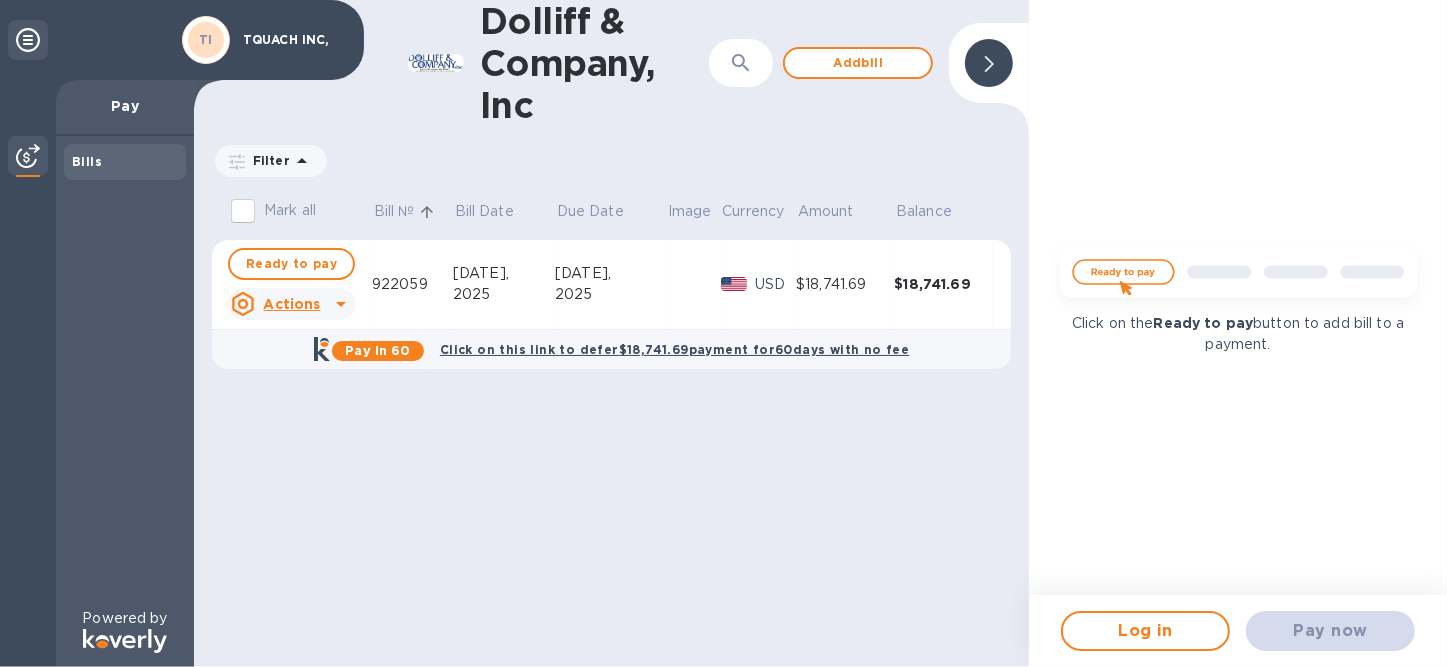 click 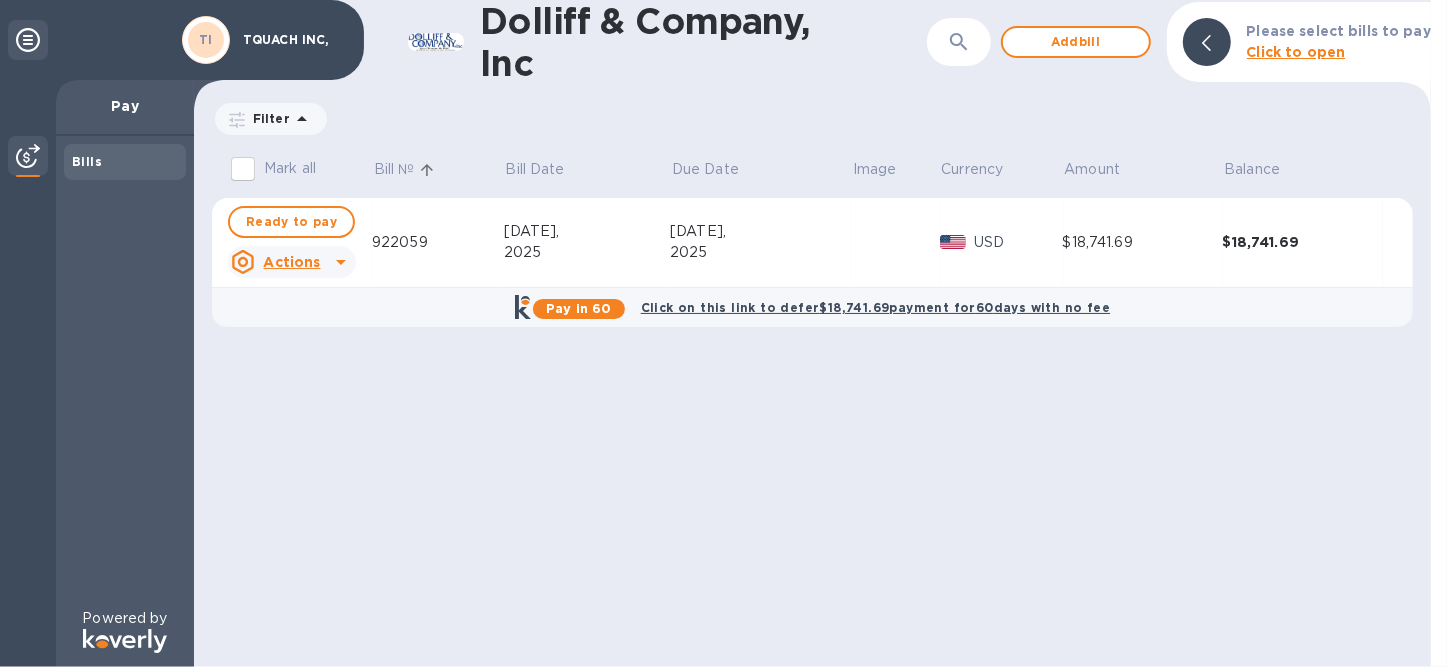 click at bounding box center [1207, 42] 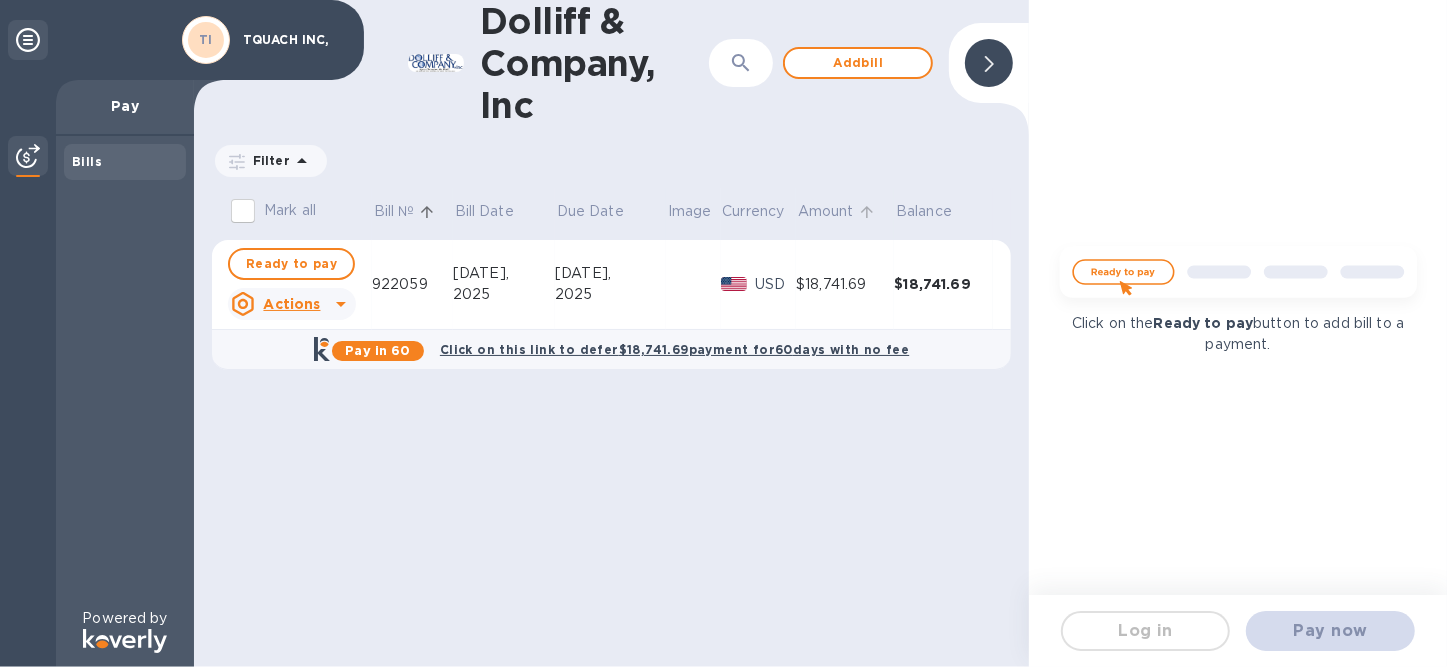 click on "Amount" at bounding box center (826, 211) 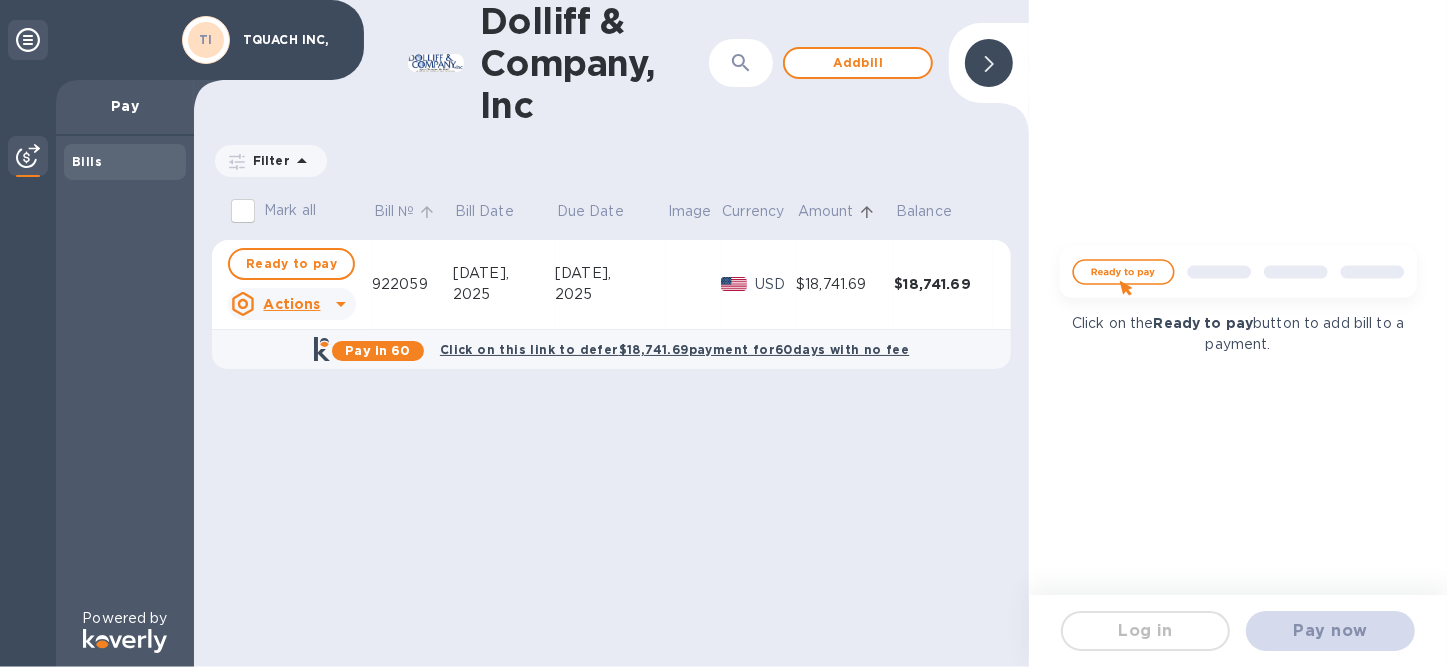 click on "Bill №" at bounding box center [394, 211] 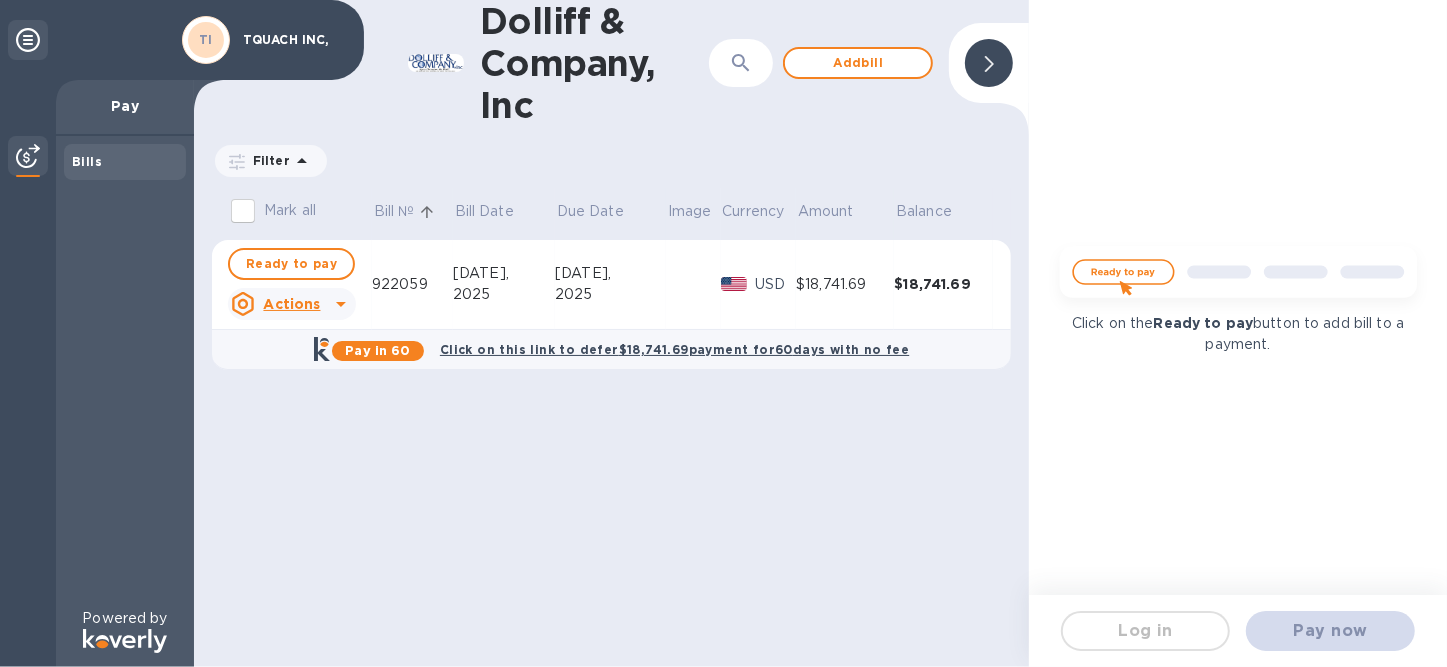 click on "Mark all" at bounding box center (290, 210) 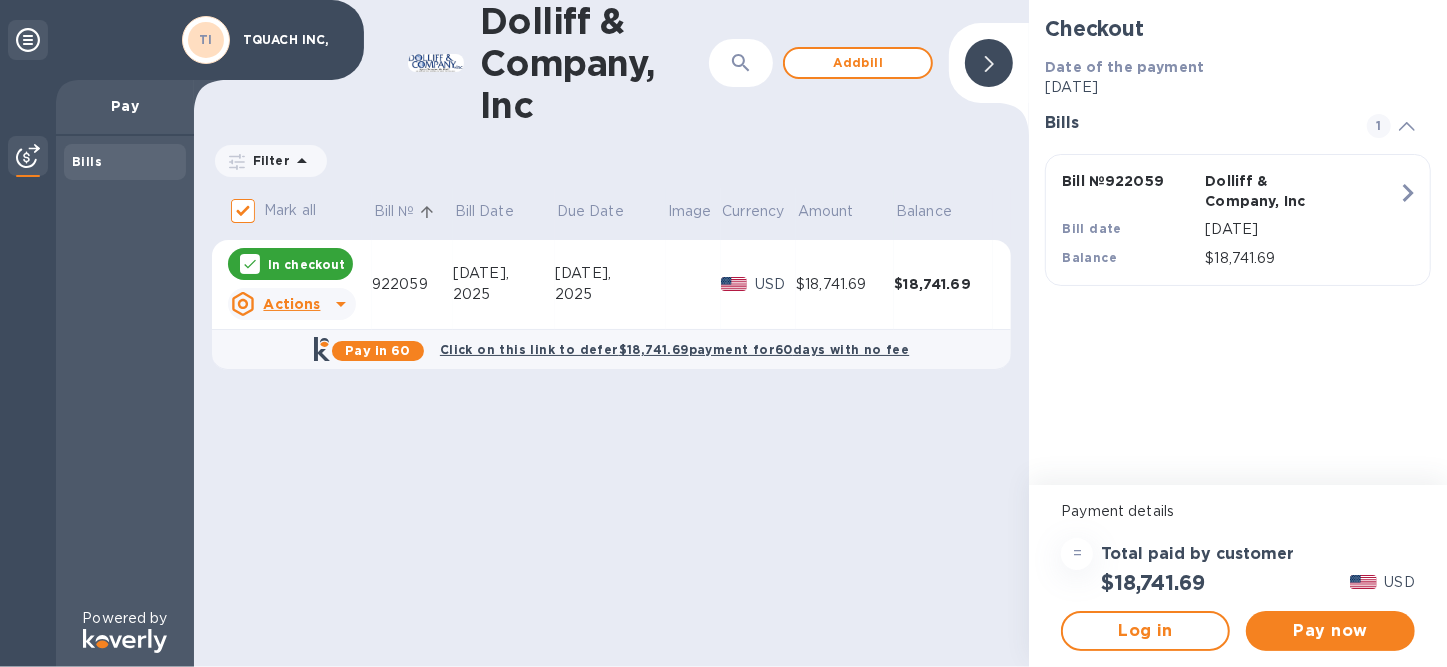 click on "In checkout" at bounding box center (306, 264) 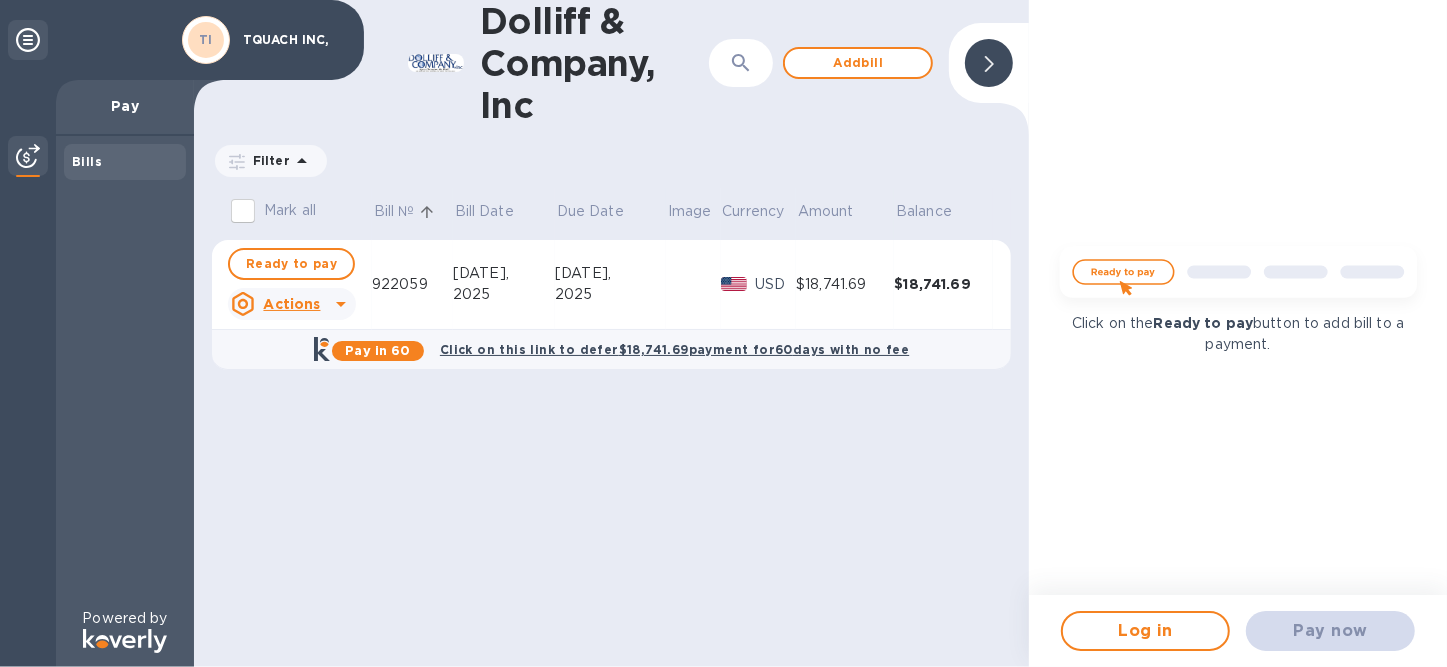 checkbox on "false" 